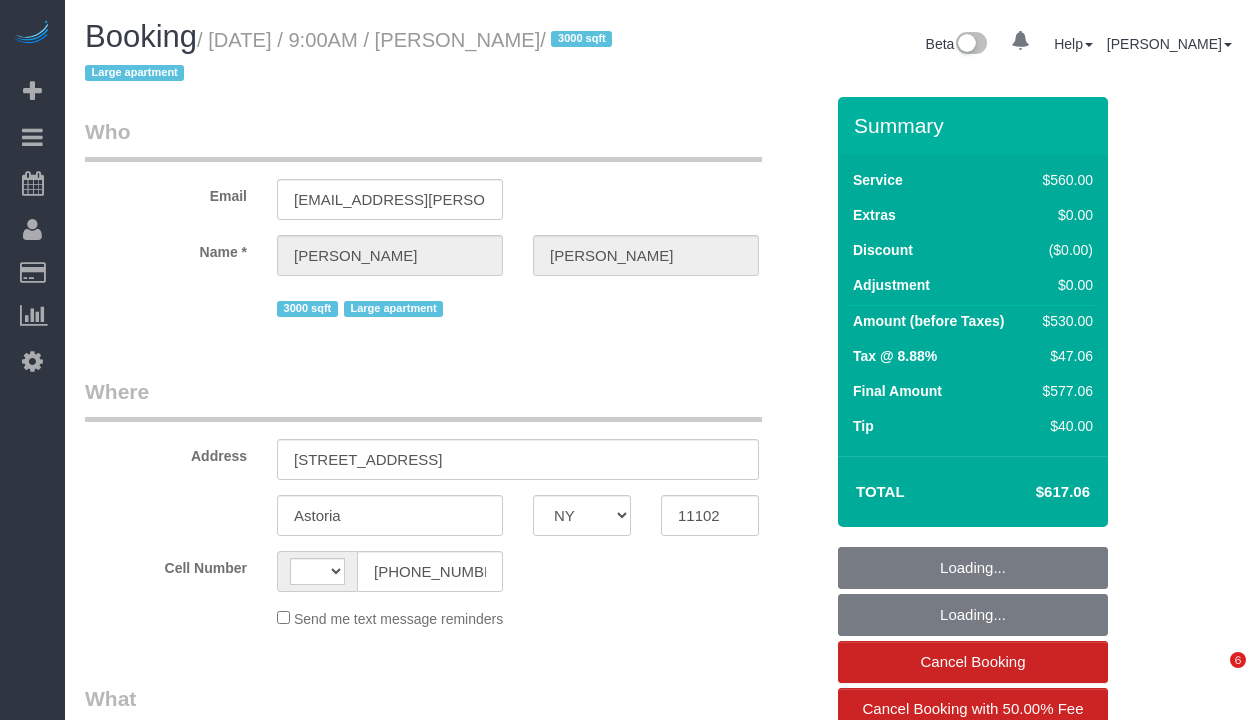 select on "NY" 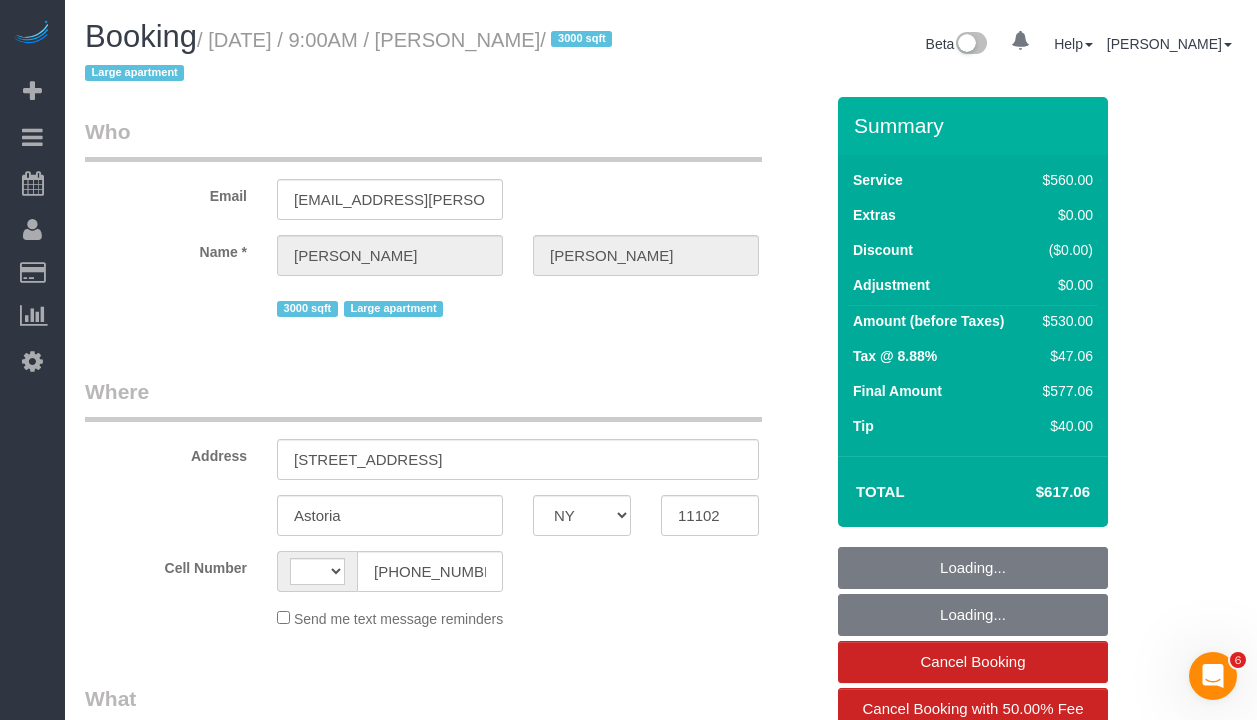 scroll, scrollTop: 0, scrollLeft: 0, axis: both 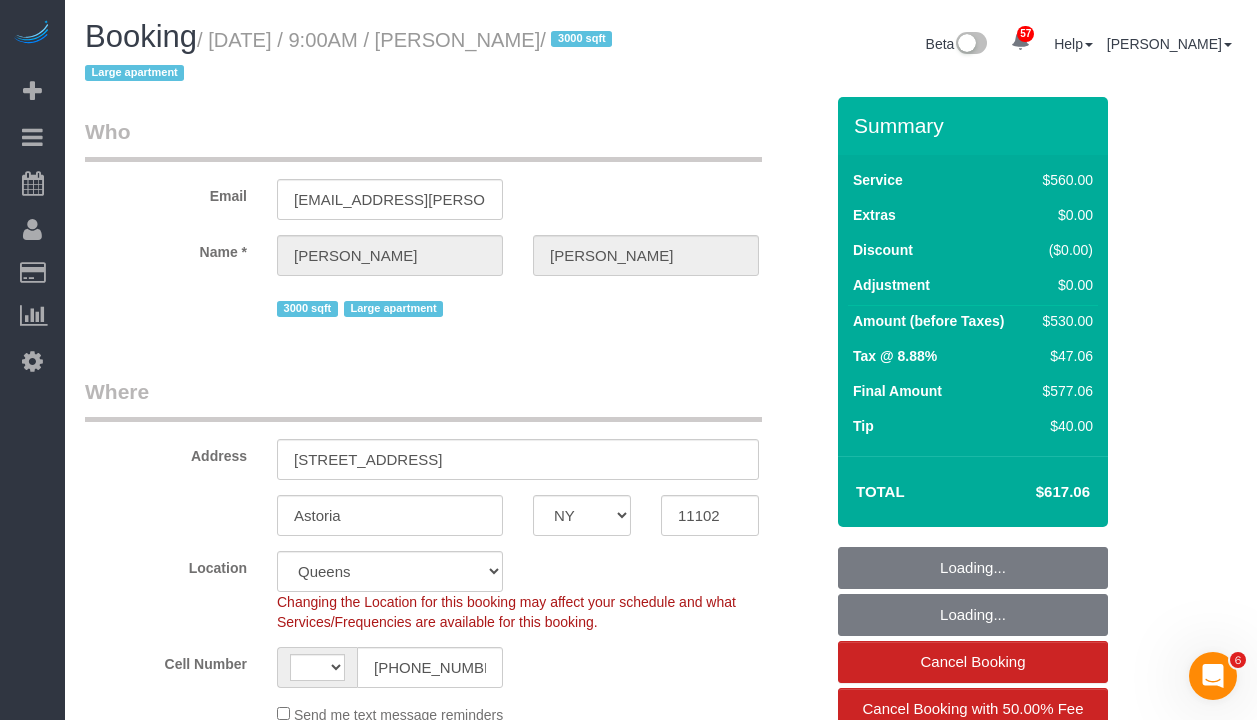 select on "string:[GEOGRAPHIC_DATA]" 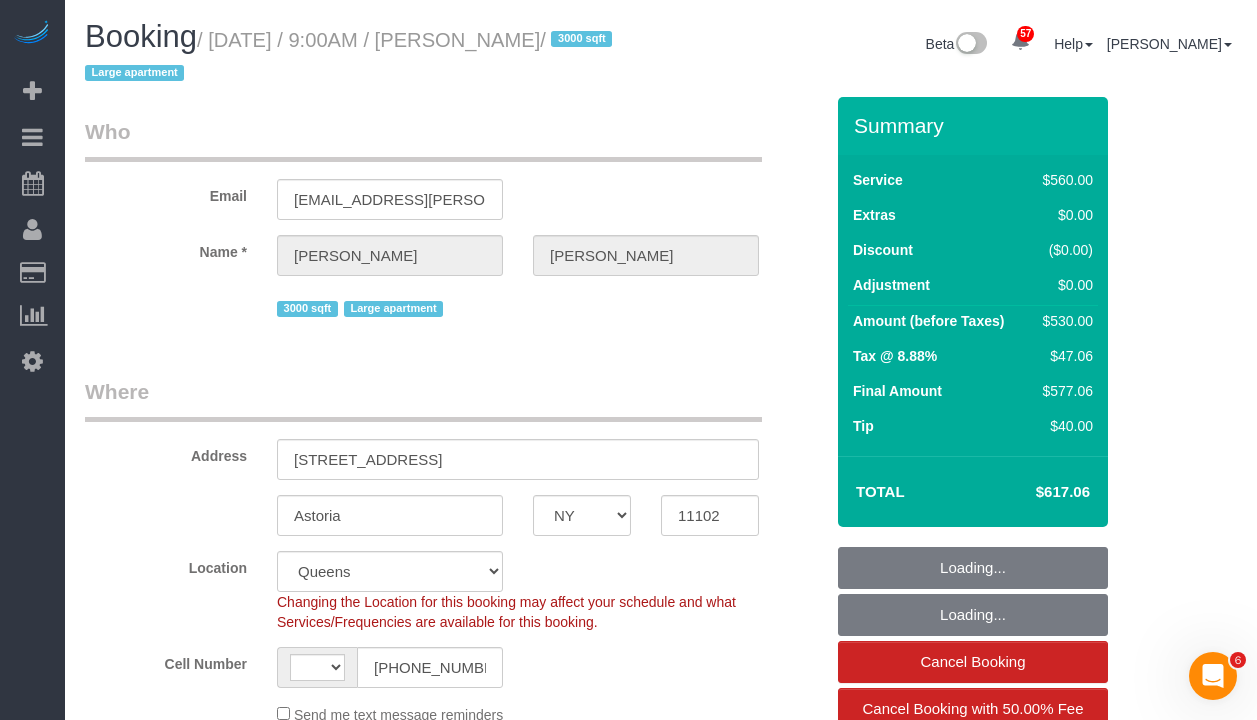 select on "object:829" 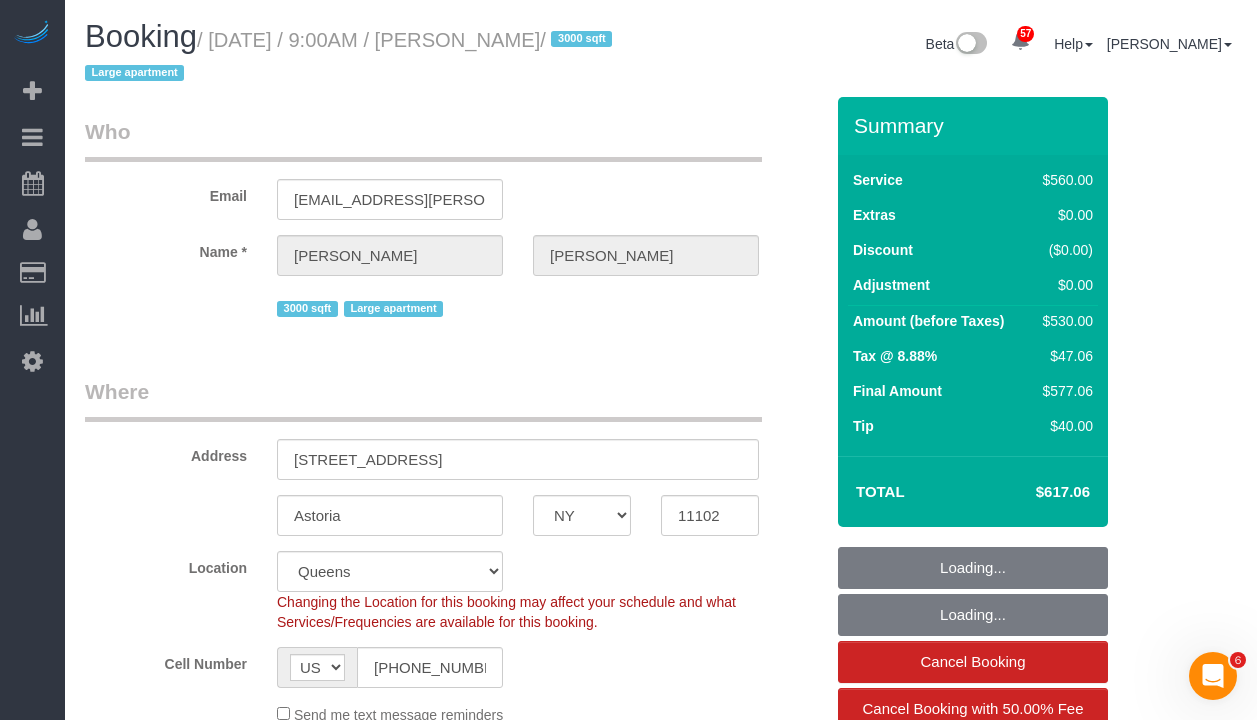 select on "string:stripe-pm_1RIdAP4VGloSiKo7IBH2IlxR" 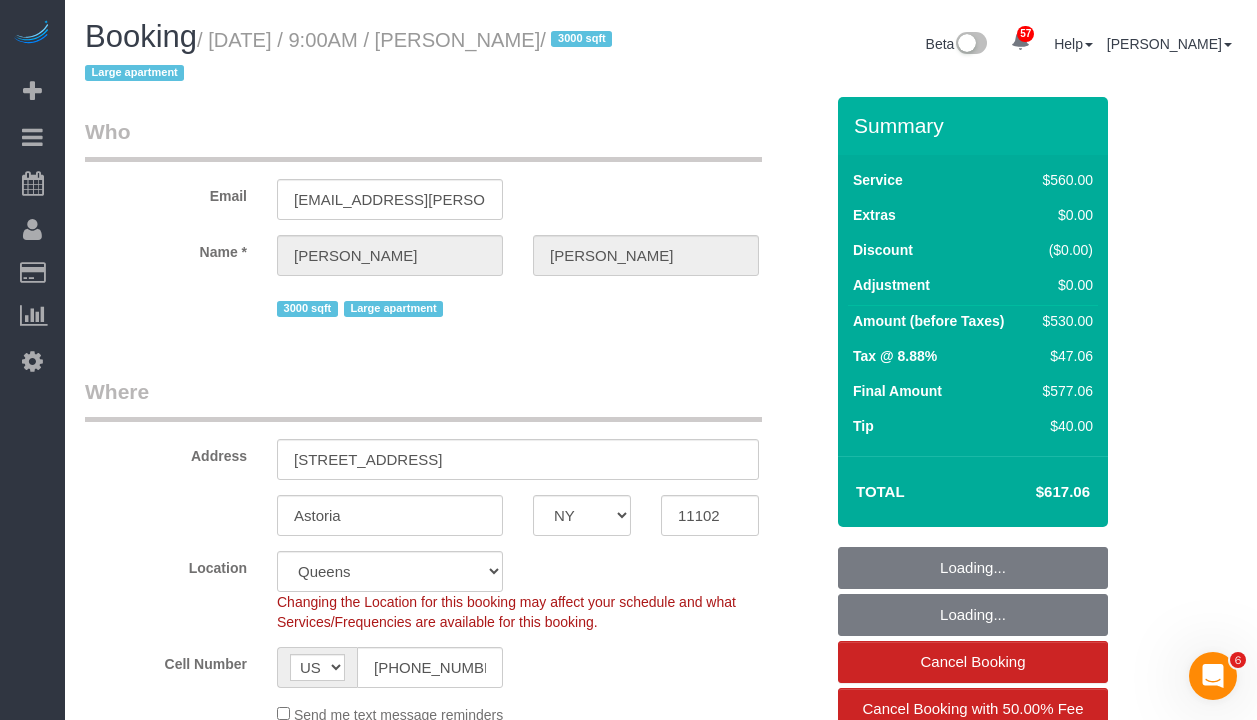 select on "object:1074" 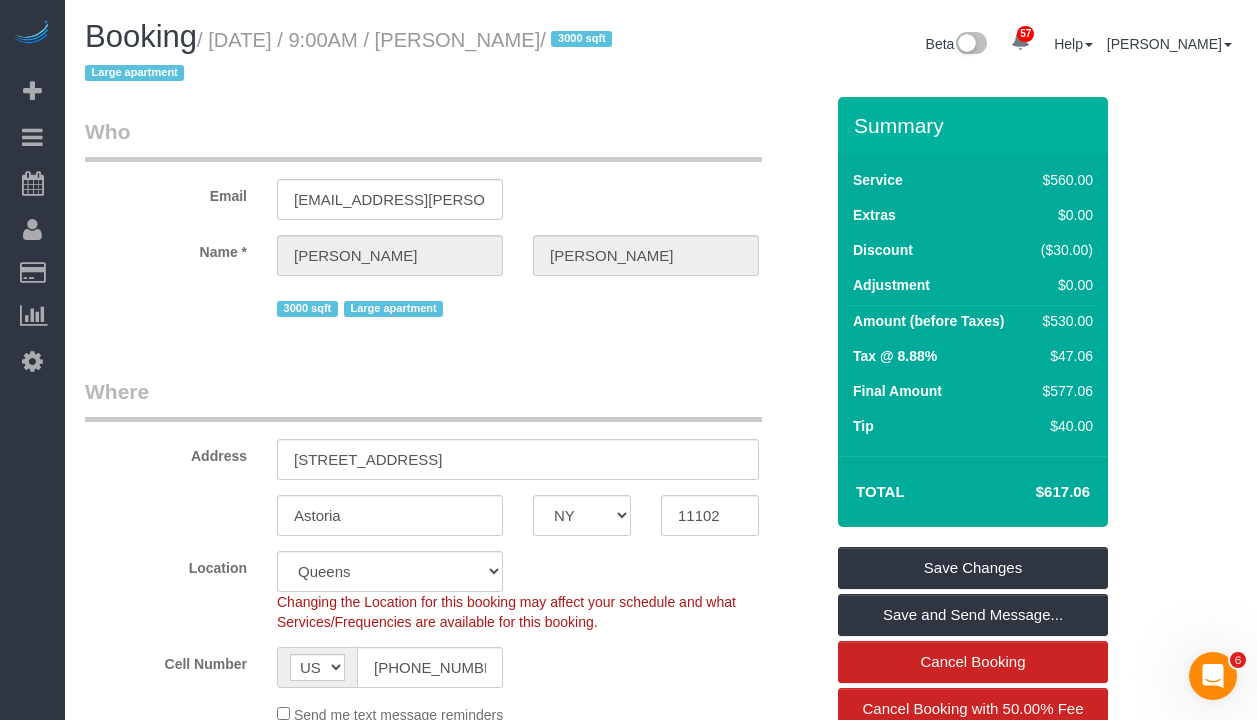 click on "Who
Email
sp.hodell@gmail.com
Name *
Stefanie
Ryan
3000 sqft
Large apartment
Where
Address
2533 21st Street, Apt. 1
Astoria
AK
AL
AR
AZ
CA
CO
CT
DC
DE
FL
GA
HI
IA
ID
IL
IN
KS
KY
LA
MA
MD
ME
MI
MN
MO
MS
MT
NC" at bounding box center [454, 1609] 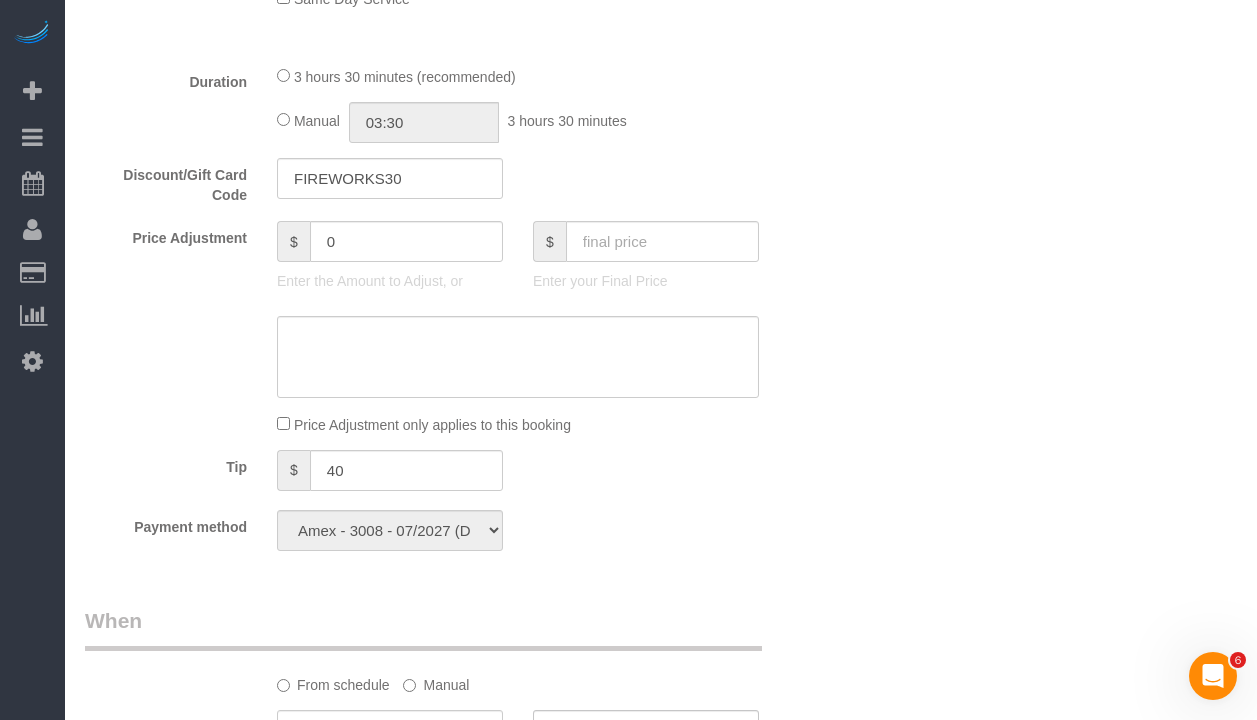scroll, scrollTop: 1052, scrollLeft: 0, axis: vertical 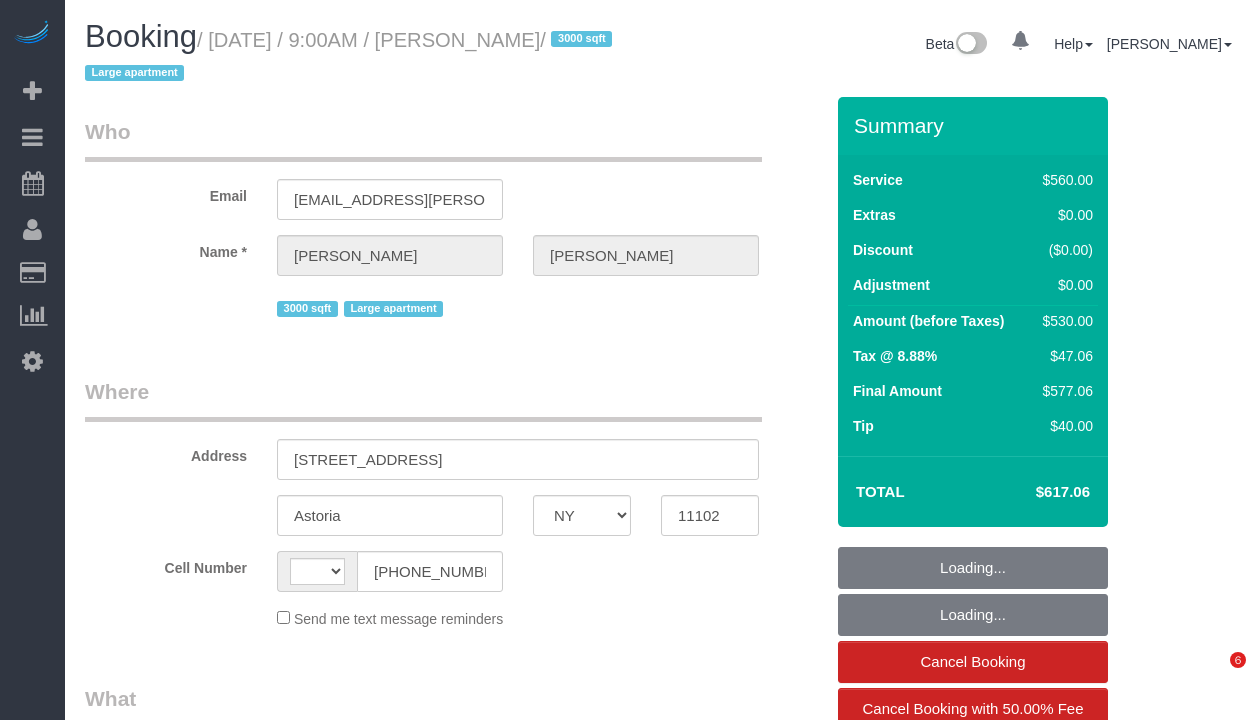 select on "NY" 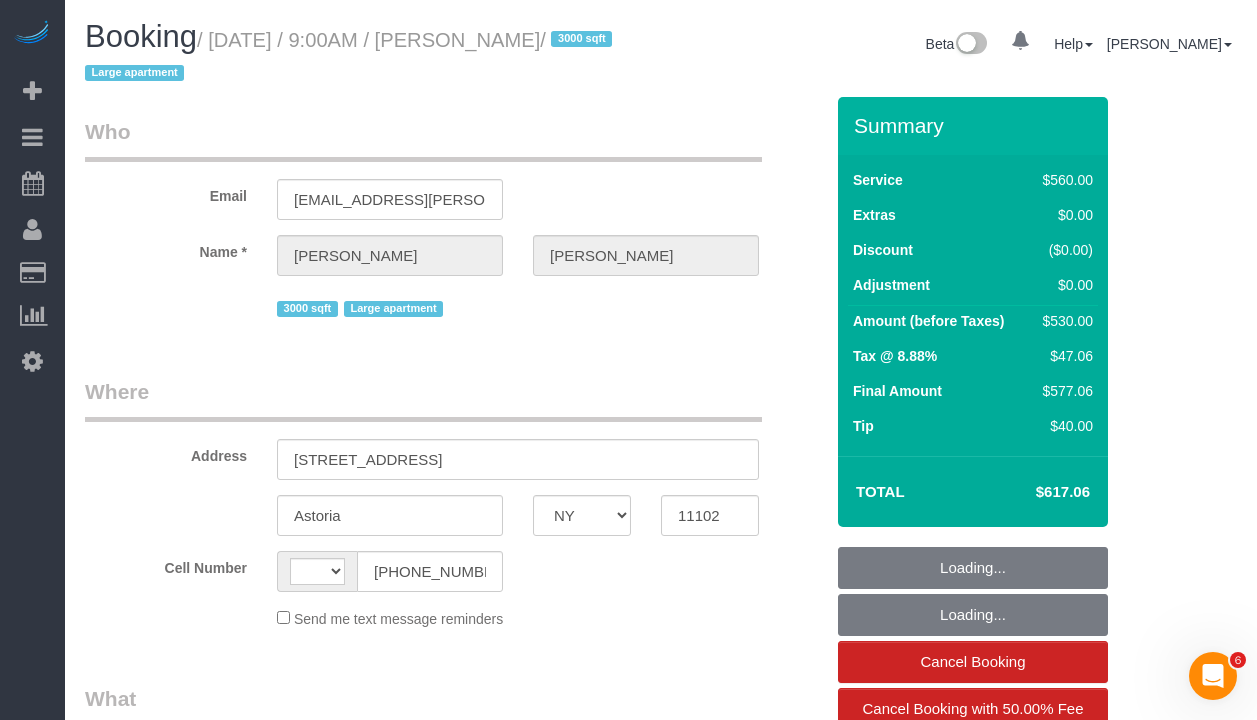 scroll, scrollTop: 0, scrollLeft: 0, axis: both 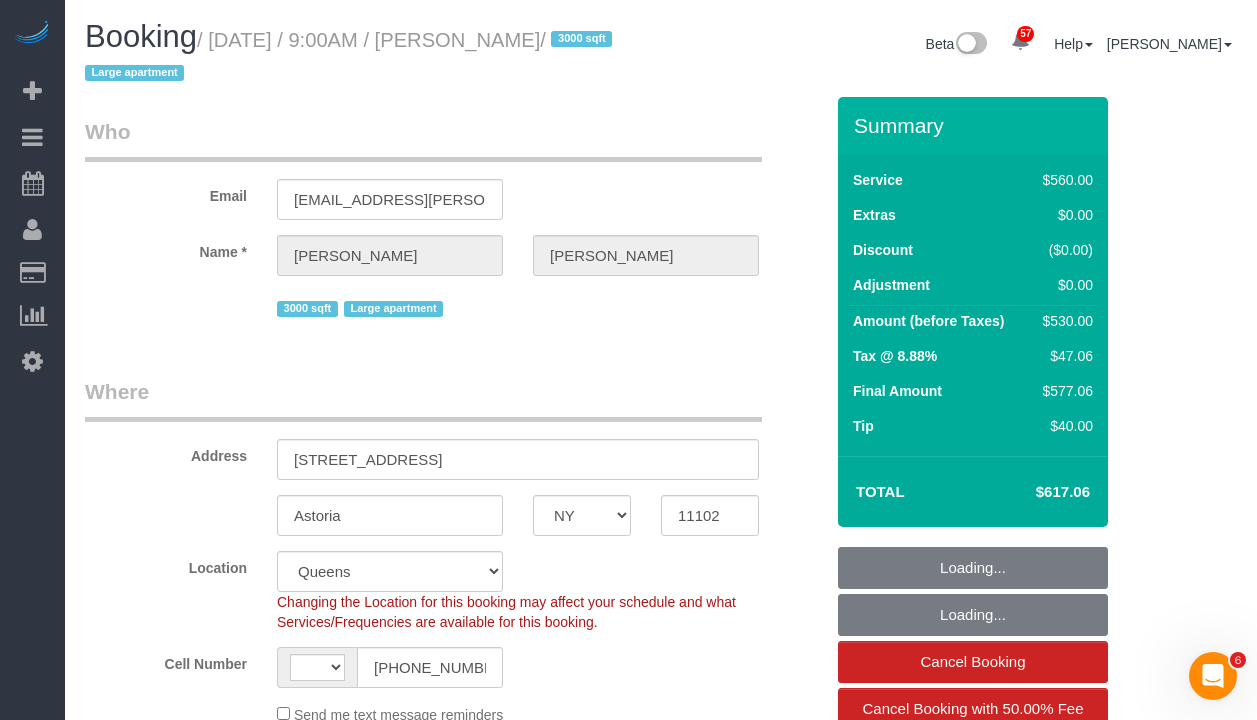 select on "string:[GEOGRAPHIC_DATA]" 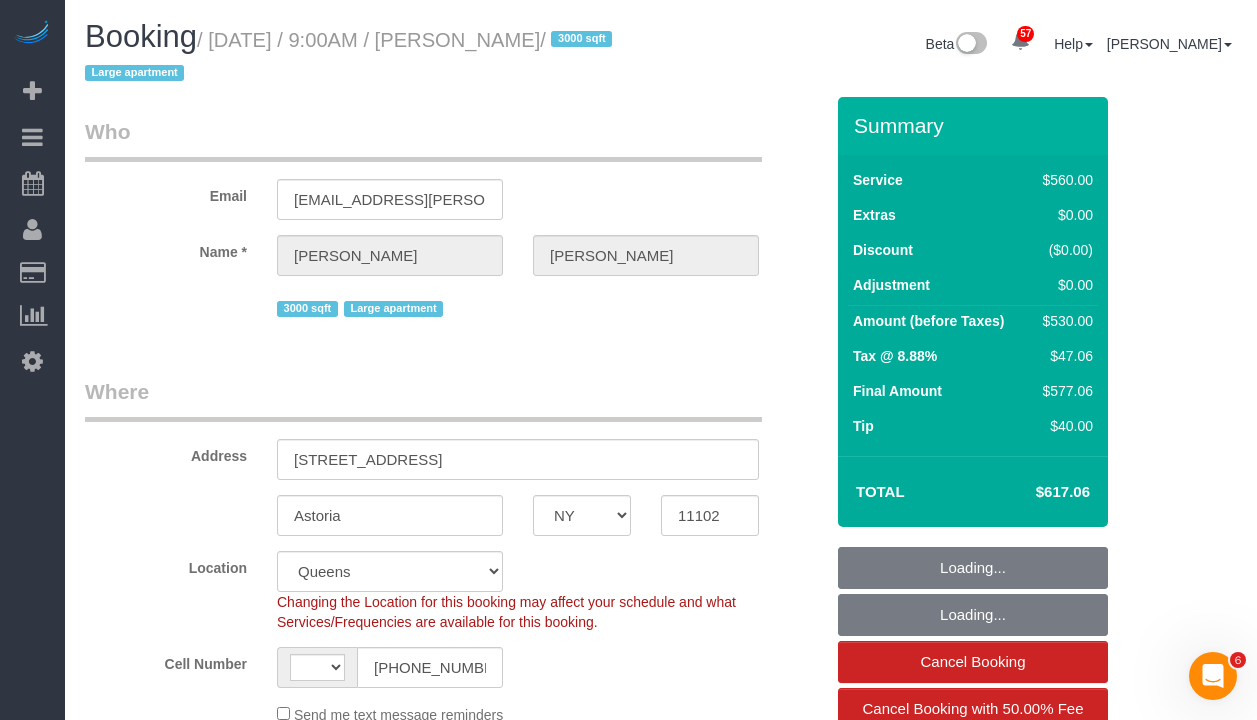 select on "string:stripe-pm_1RIdAP4VGloSiKo7IBH2IlxR" 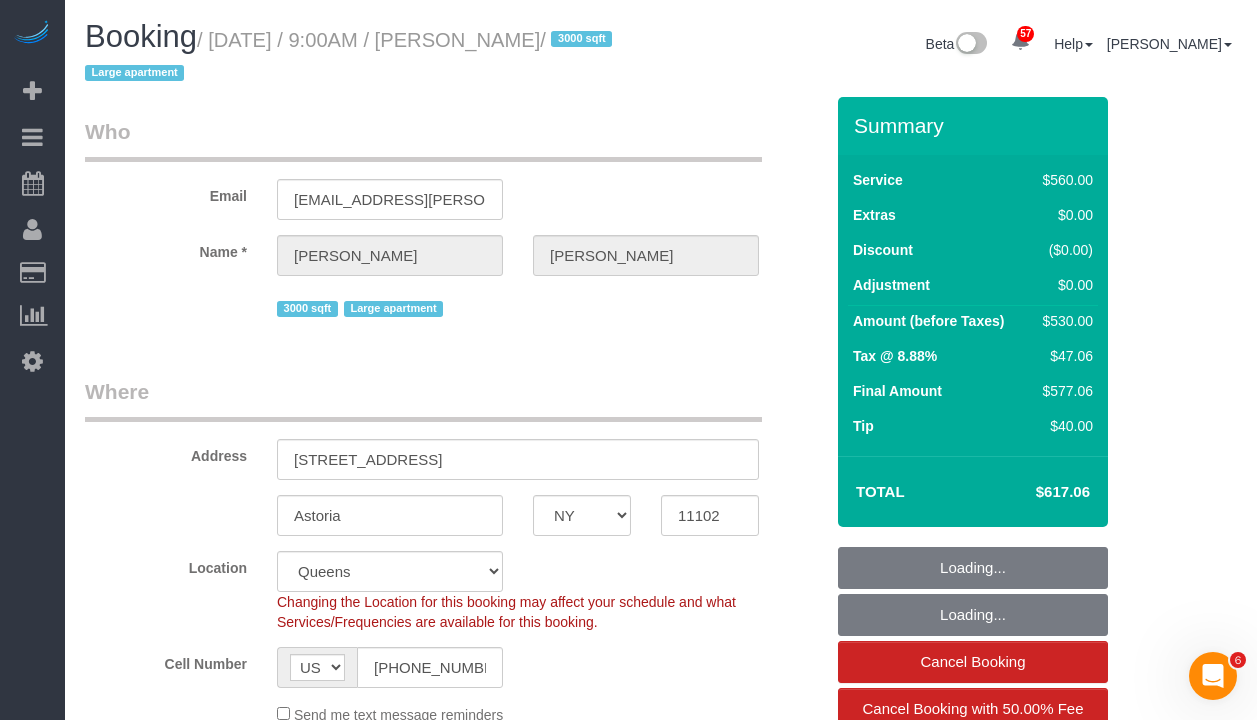 select on "object:920" 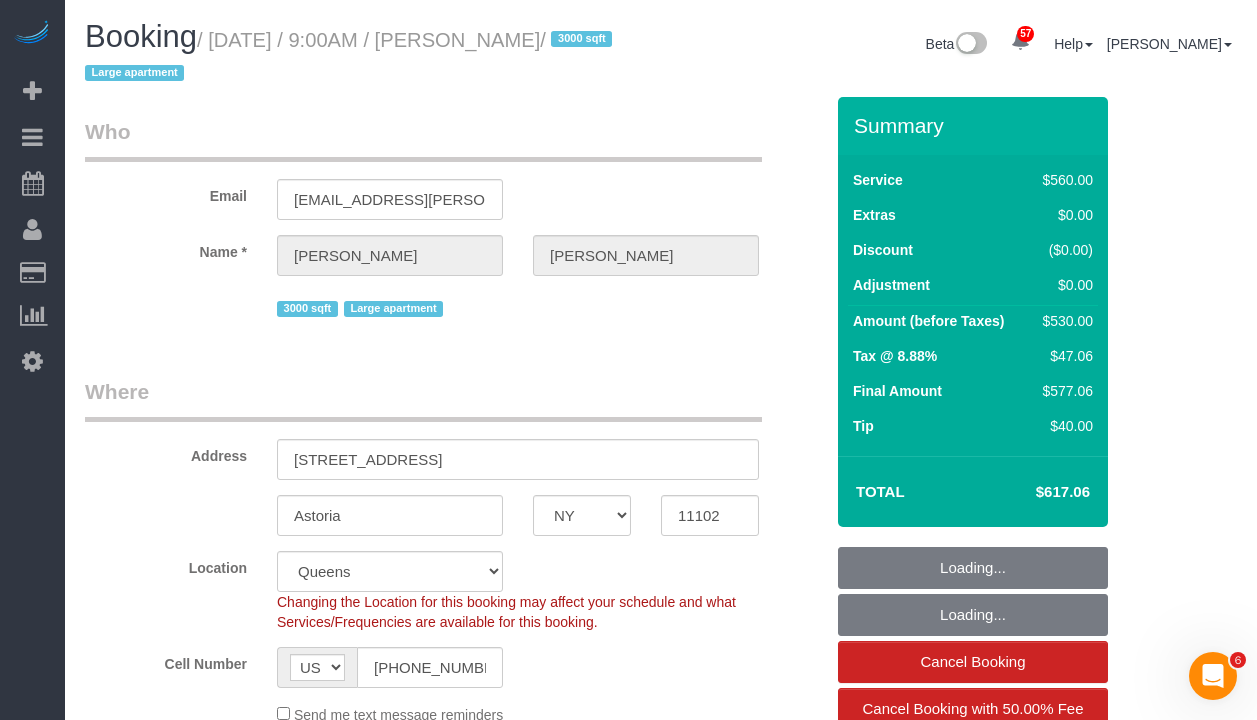 select on "spot1" 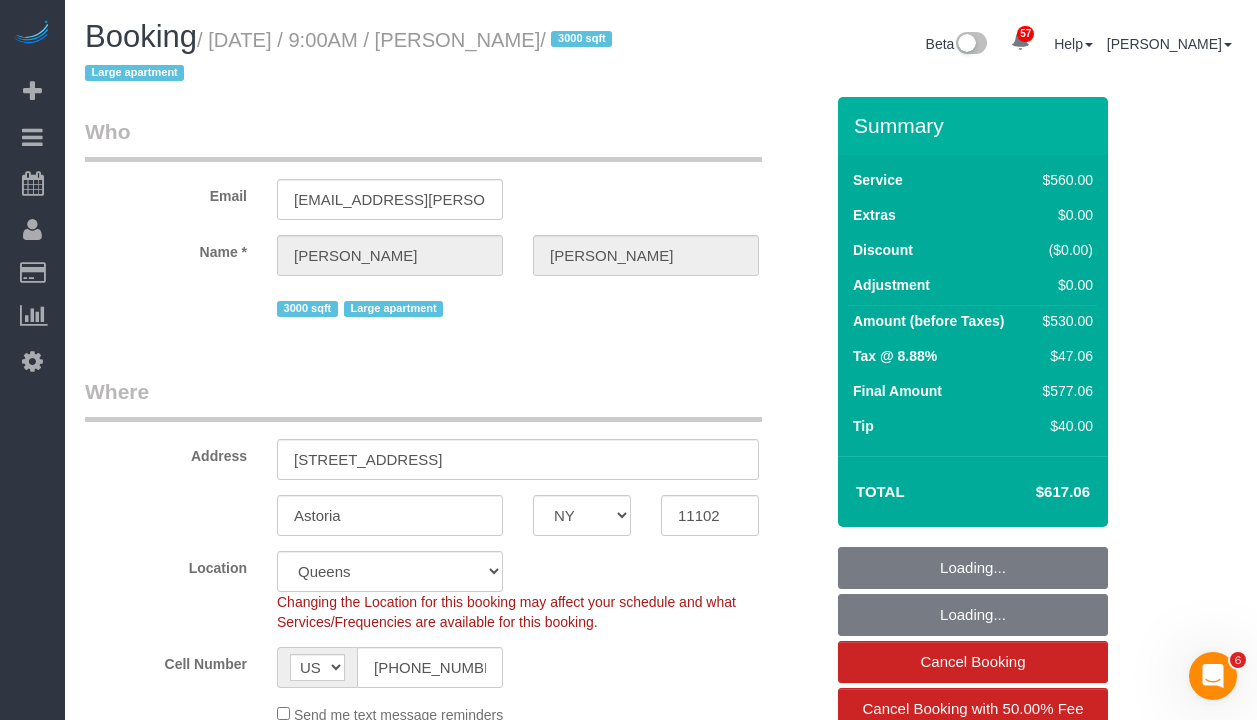 select on "object:1409" 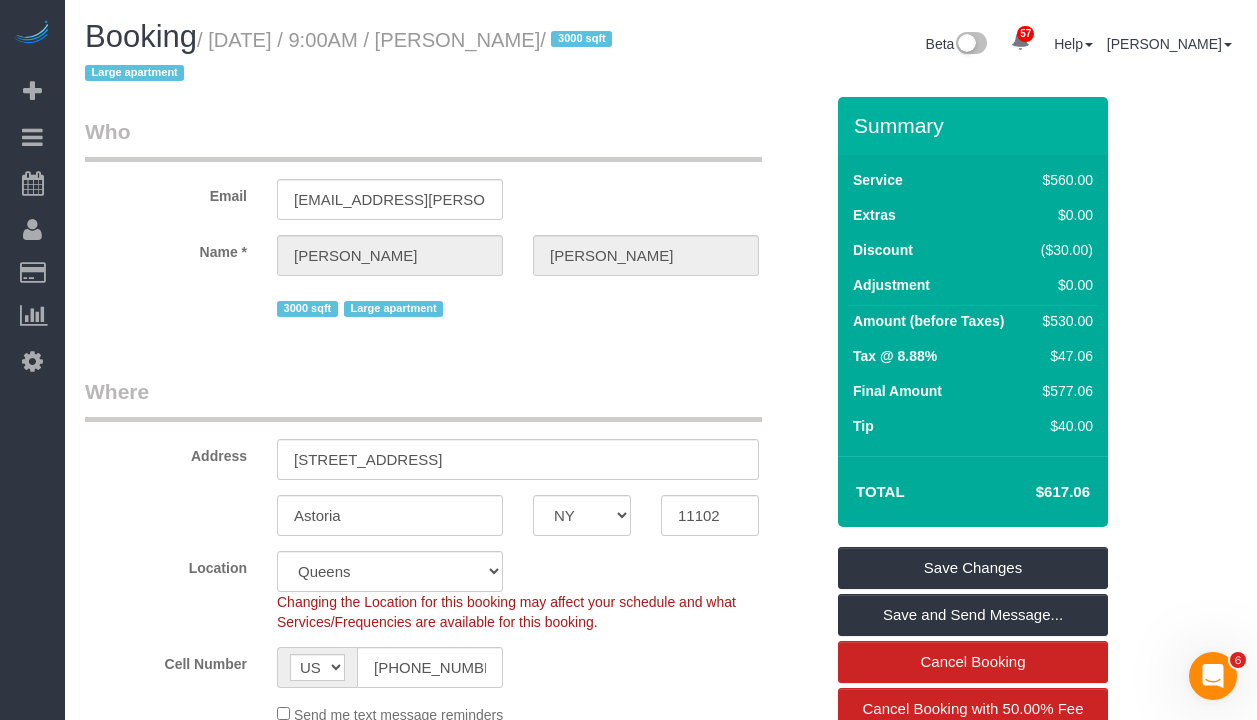 drag, startPoint x: 499, startPoint y: 285, endPoint x: 512, endPoint y: 290, distance: 13.928389 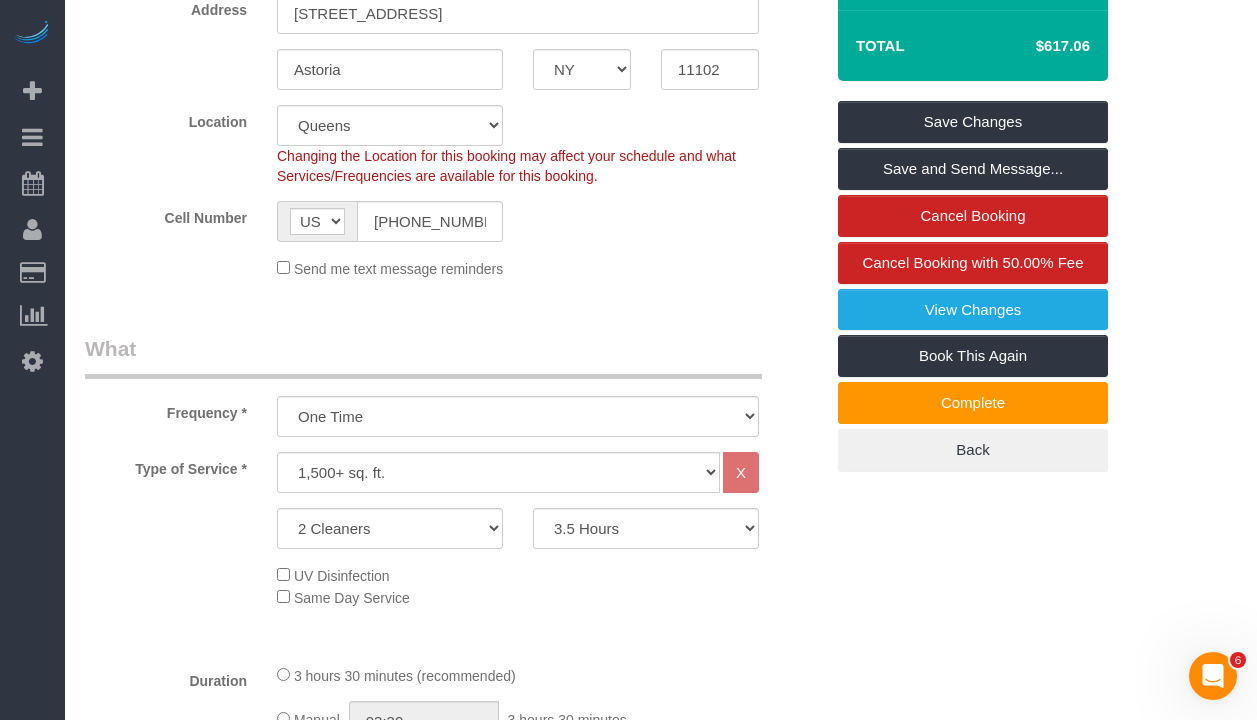 scroll, scrollTop: 445, scrollLeft: 0, axis: vertical 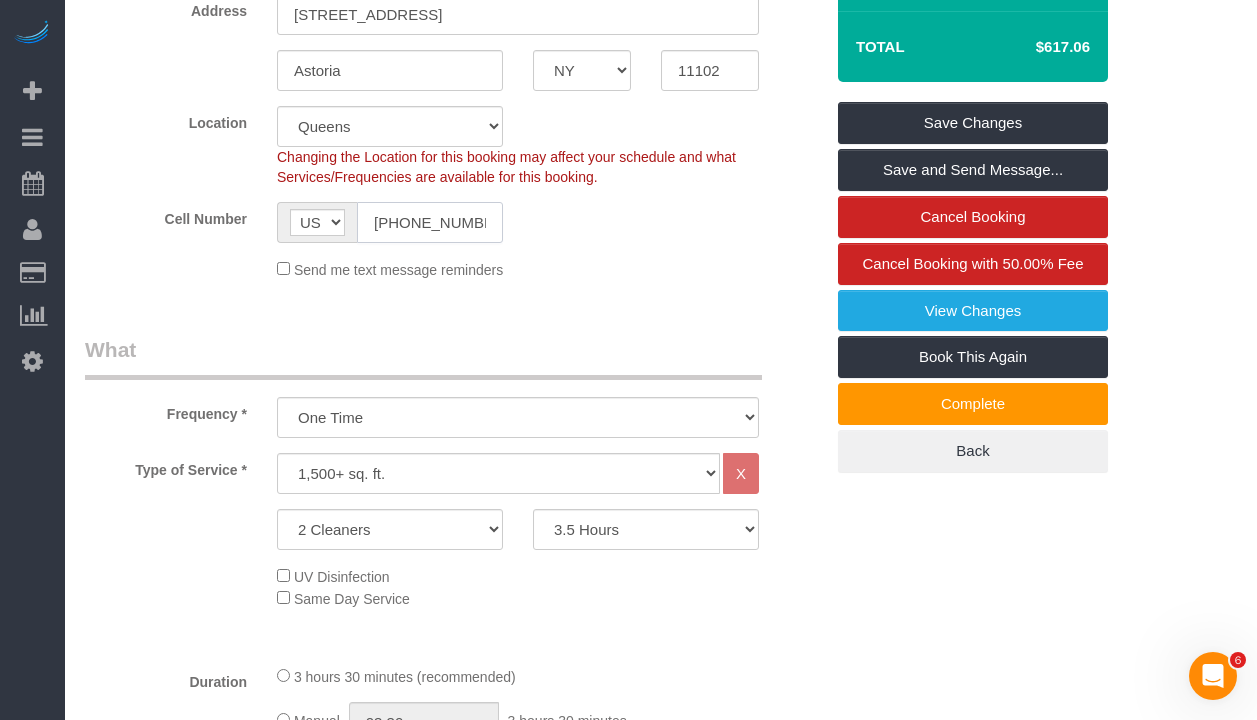 click on "(631) 974-1840" 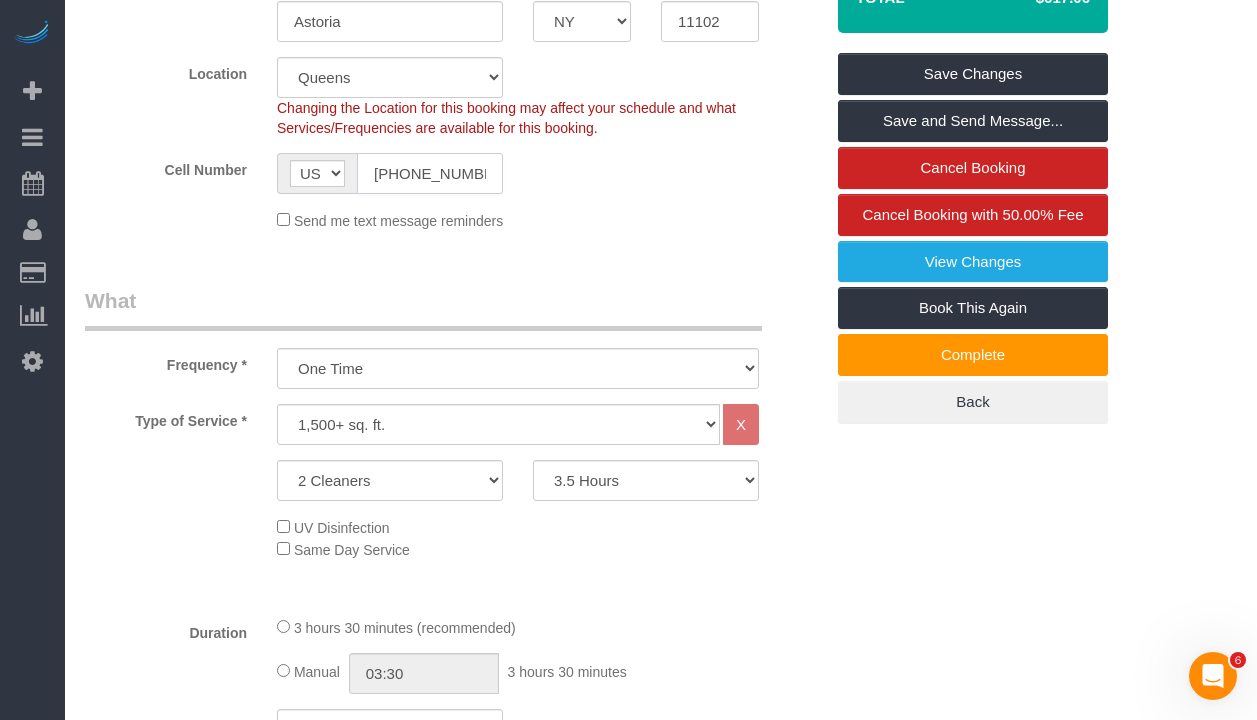 scroll, scrollTop: 498, scrollLeft: 0, axis: vertical 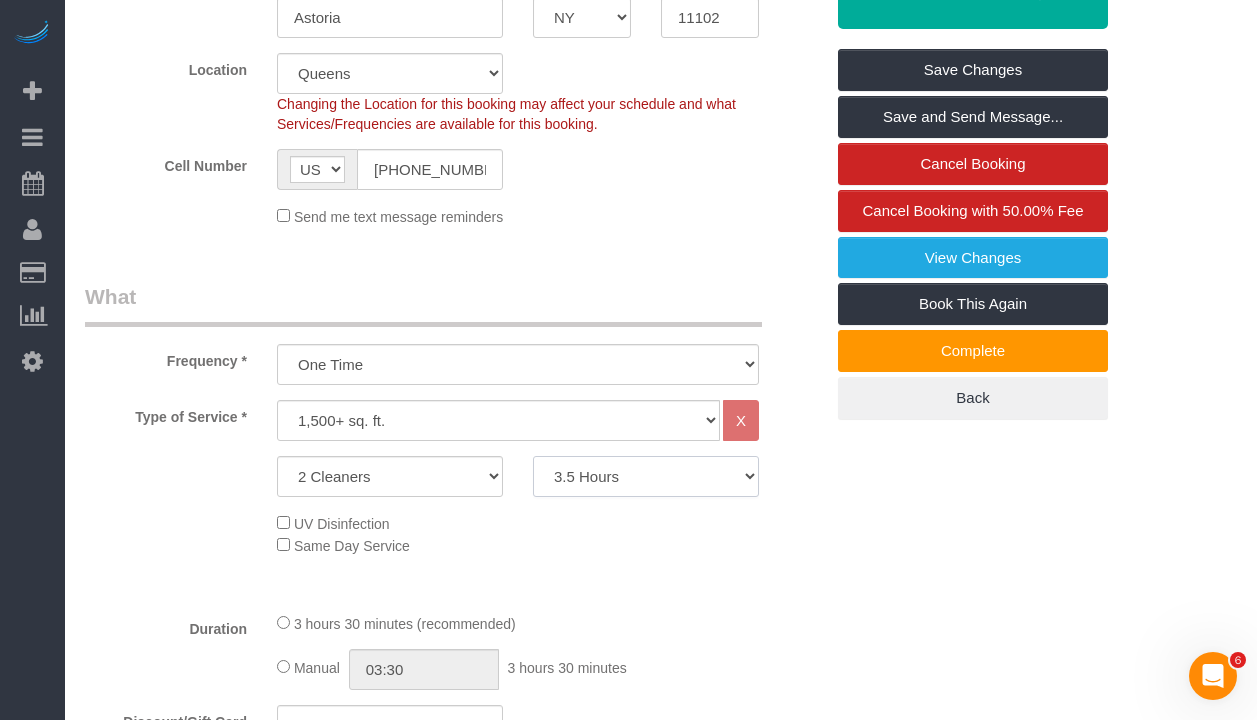 click on "2 Hours
2.5 Hours
3 Hours
3.5 Hours
4 Hours
4.5 Hours
5 Hours
5.5 Hours
6 Hours
6.5 Hours
7 Hours
7.5 Hours
8 Hours
8.5 Hours
9 Hours
9.5 Hours
10 Hours
10.5 Hours
11 Hours
11.5 Hours
12 Hours
12.5 Hours
13 Hours
13.5 Hours
14 Hours
14.5 Hours
15 Hours" 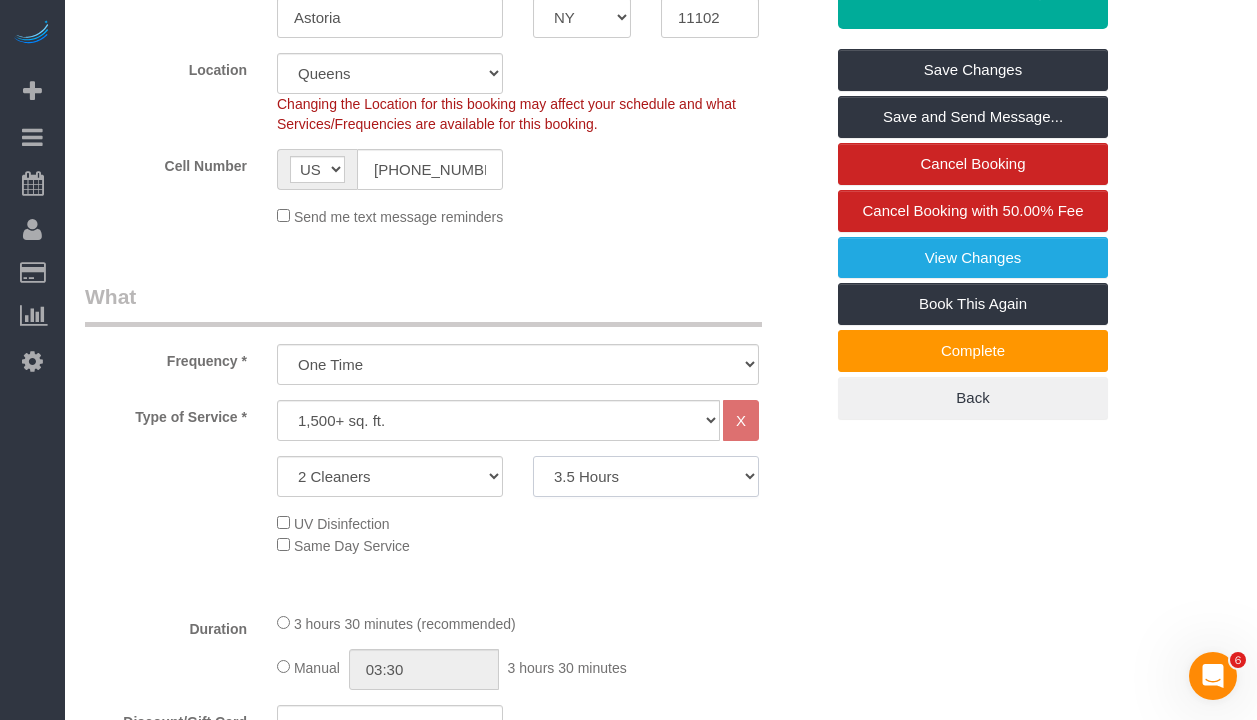 select on "240" 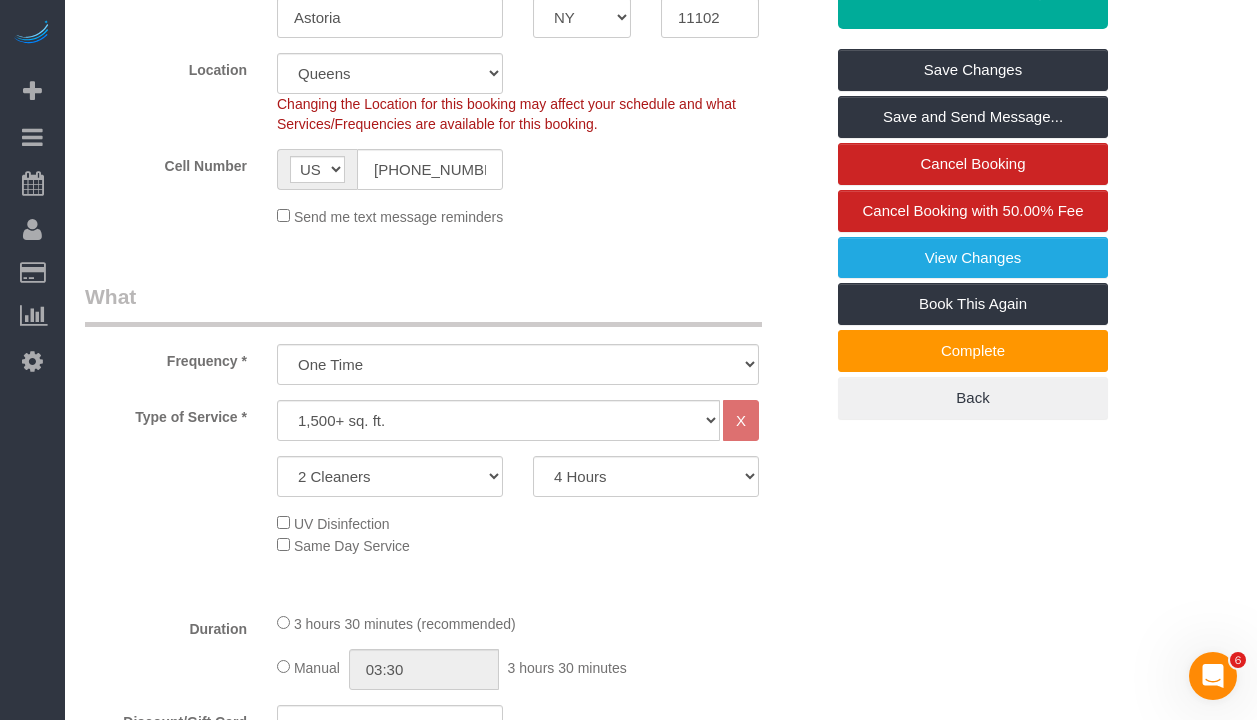 click on "Who
Email
sp.hodell@gmail.com
Name *
Stefanie
Ryan
3000 sqft
Large apartment
Where
Address
2533 21st Street, Apt. 1
Astoria
AK
AL
AR
AZ
CA
CO
CT
DC
DE
FL
GA
HI
IA
ID
IL
IN
KS
KY
LA
MA
MD
ME
MI
MN
MO
MS
MT" at bounding box center [661, 1111] 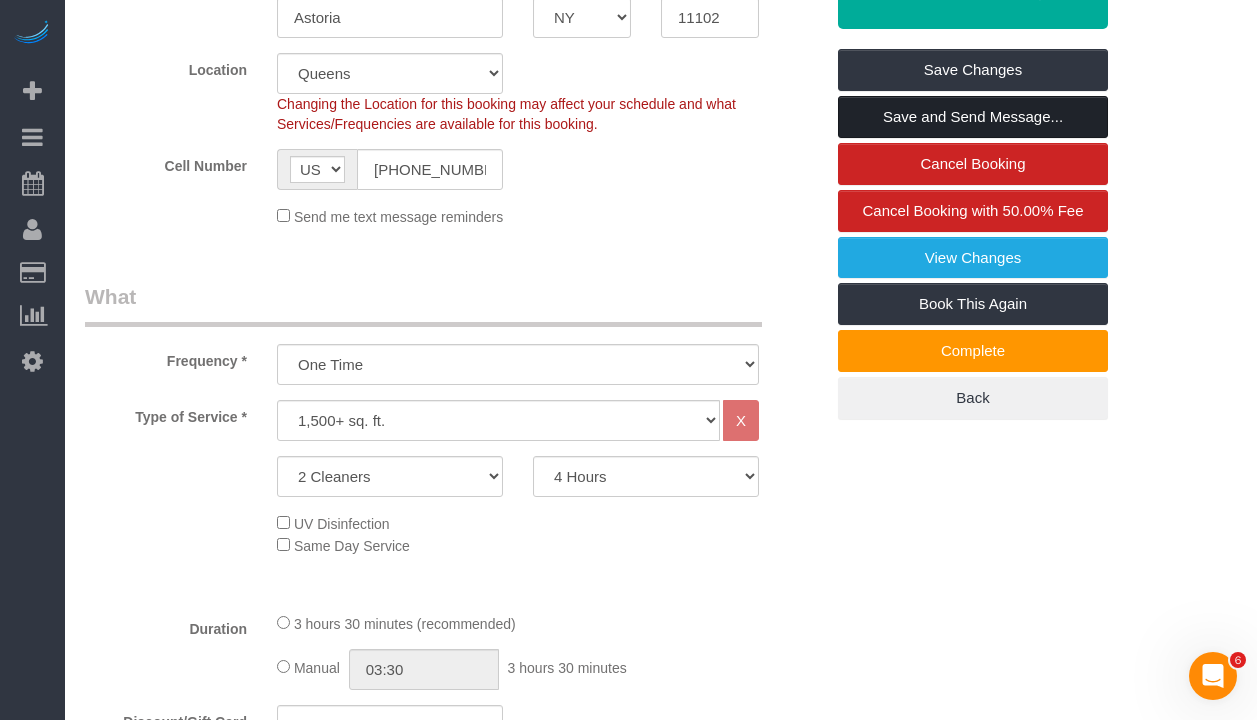 click on "Save and Send Message..." at bounding box center [973, 117] 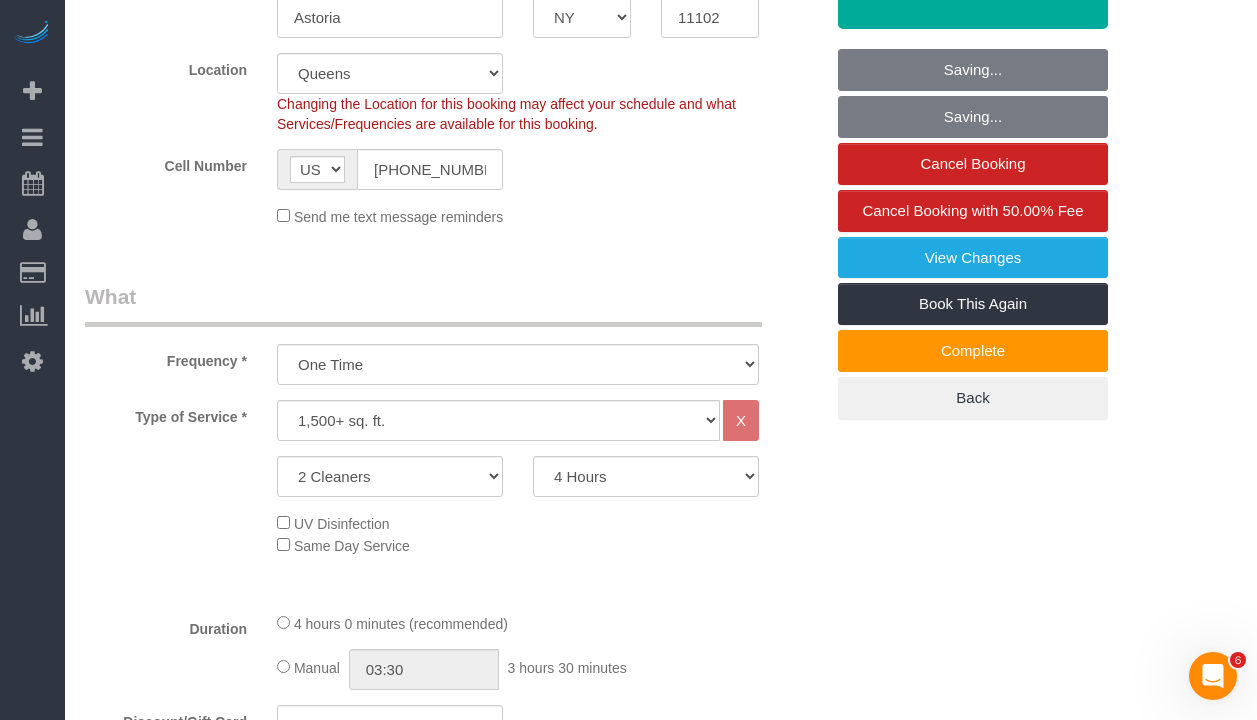 select on "spot39" 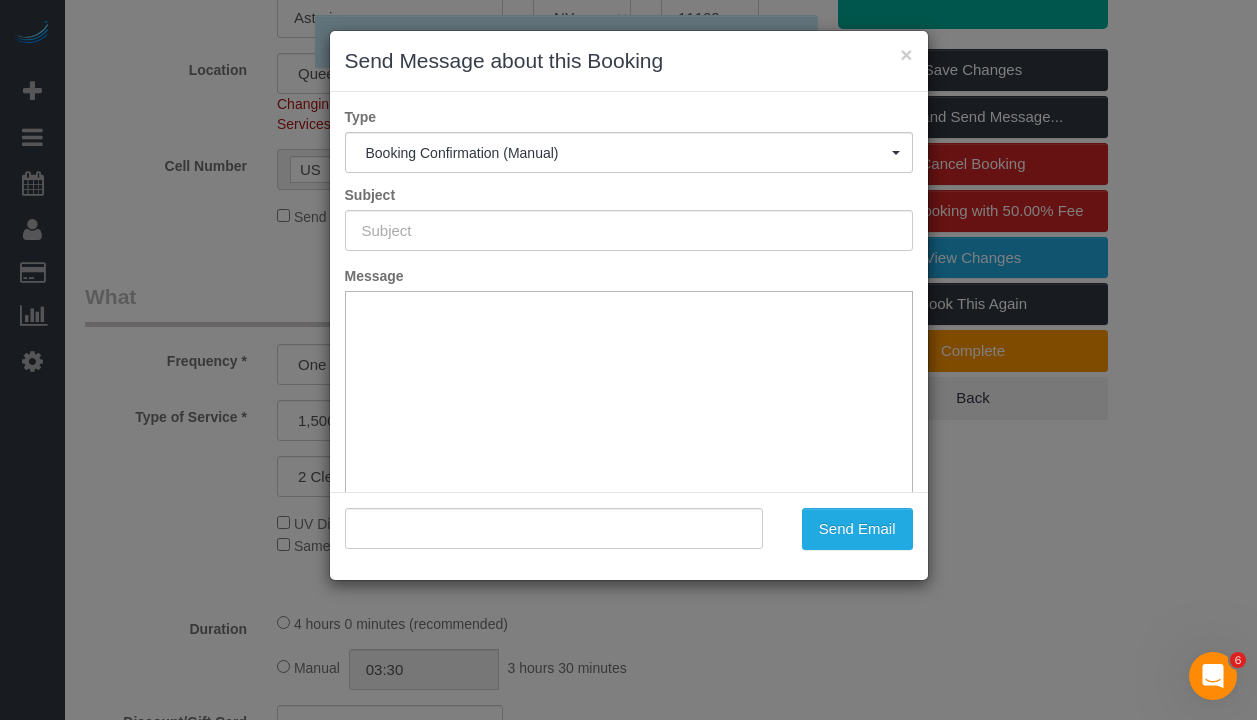 scroll, scrollTop: 0, scrollLeft: 0, axis: both 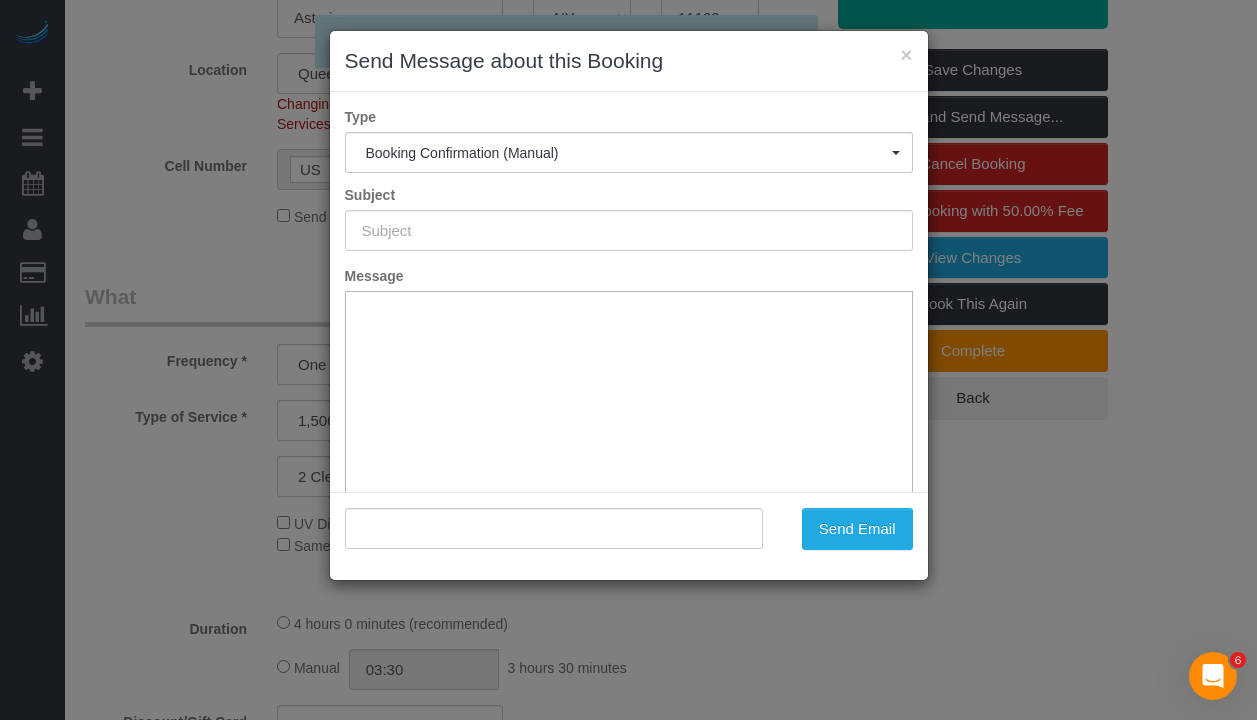 type on "Cleaning Confirmed for 07/01/2025 at 9:00am" 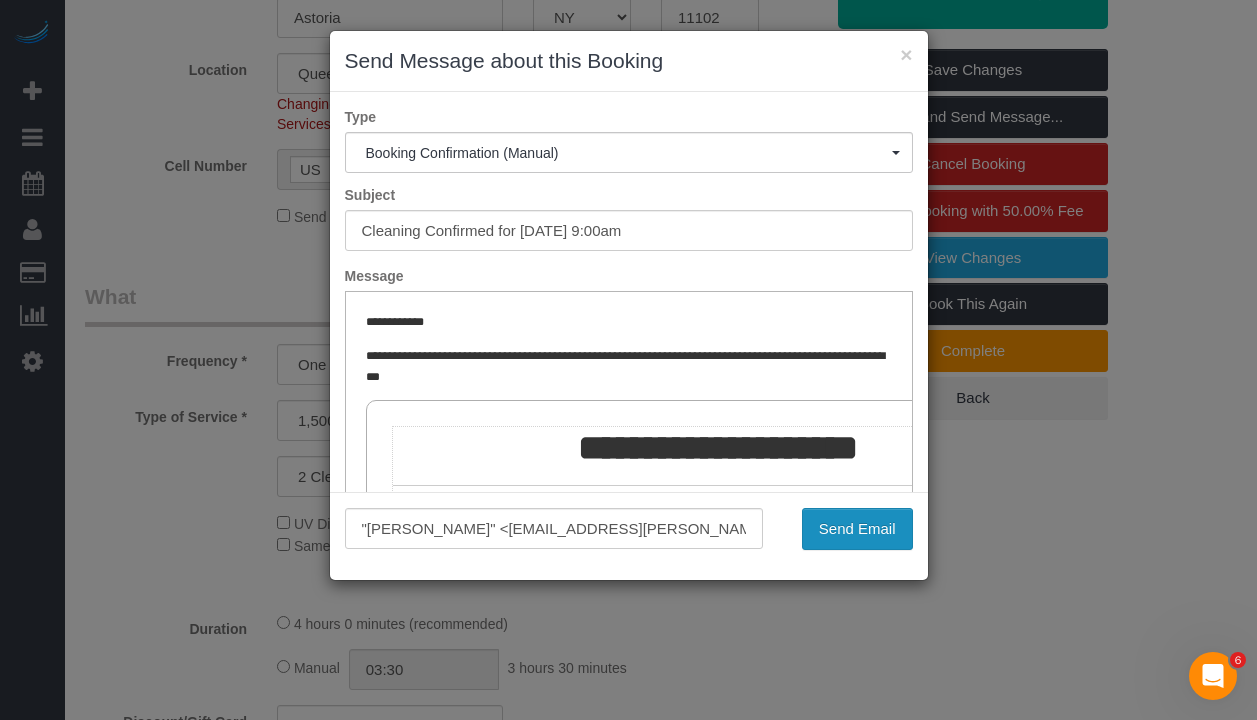 click on "Send Email" at bounding box center [857, 529] 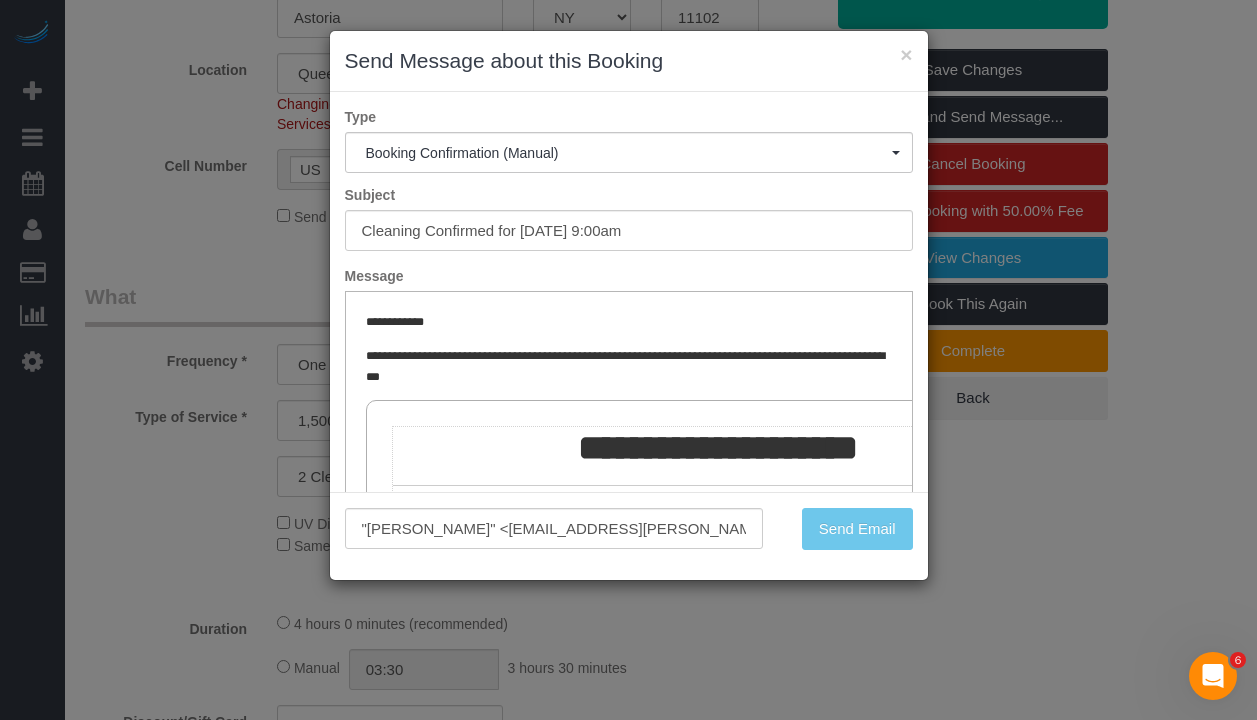 scroll, scrollTop: 570, scrollLeft: 0, axis: vertical 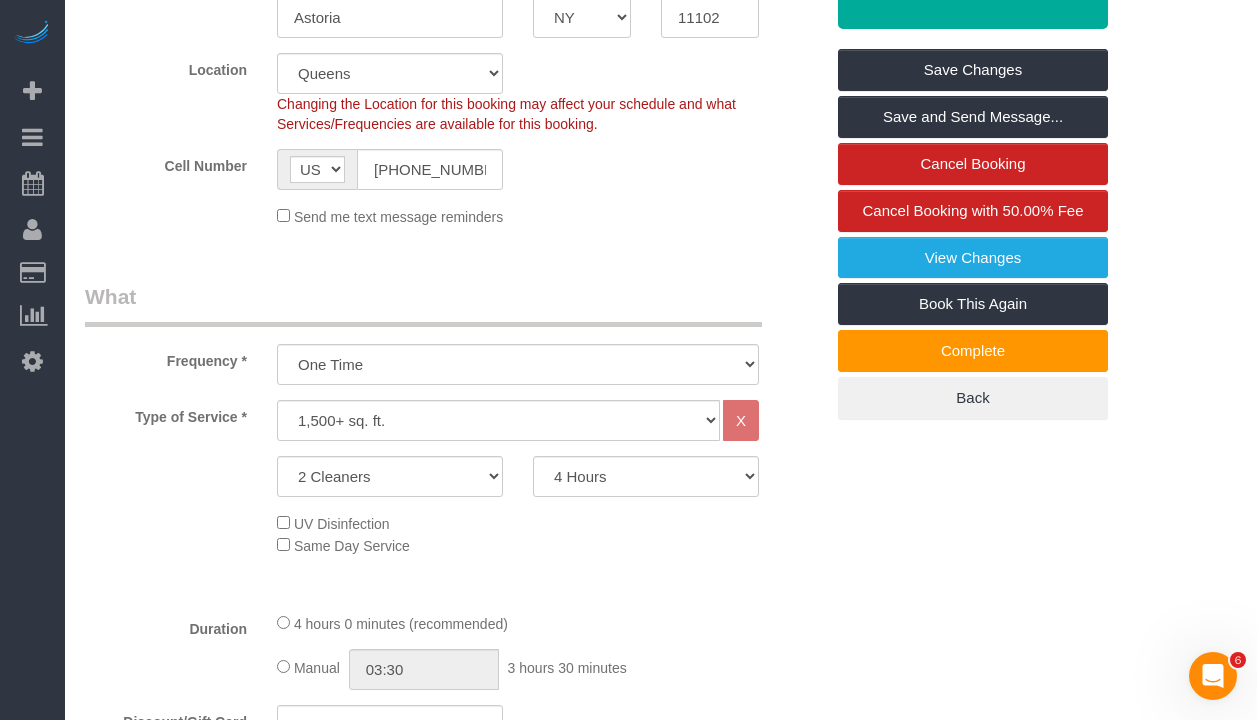 drag, startPoint x: 850, startPoint y: 533, endPoint x: 884, endPoint y: 530, distance: 34.132095 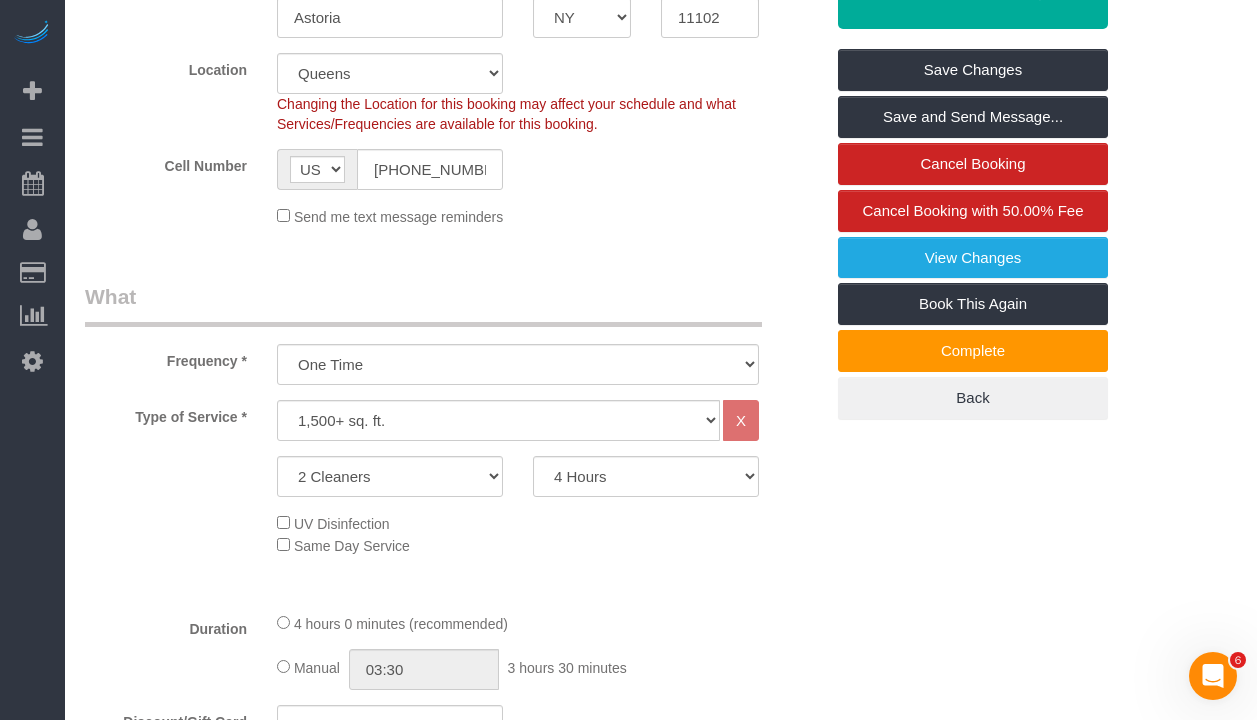 click on "×
Send Message about this Booking
Type
Booking Confirmation (Manual)
Booking Confirmation (Manual)
Reminder Booking 1 Day Reminder Booking 3 Days Reminder Feedback Booking Rating Happy Rating Follow Up Charges Invoice charged Non Credit Card Booking Invoice
Booking Confirmation (Manual)
Subject
Cleaning Confirmed for 07/01/2025 at 9:00am
Message
Rich Text Editor, editor1 Press ALT 0 for help
"Stefanie Ryan" <sp.hodell@gmail.com>" at bounding box center (628, 360) 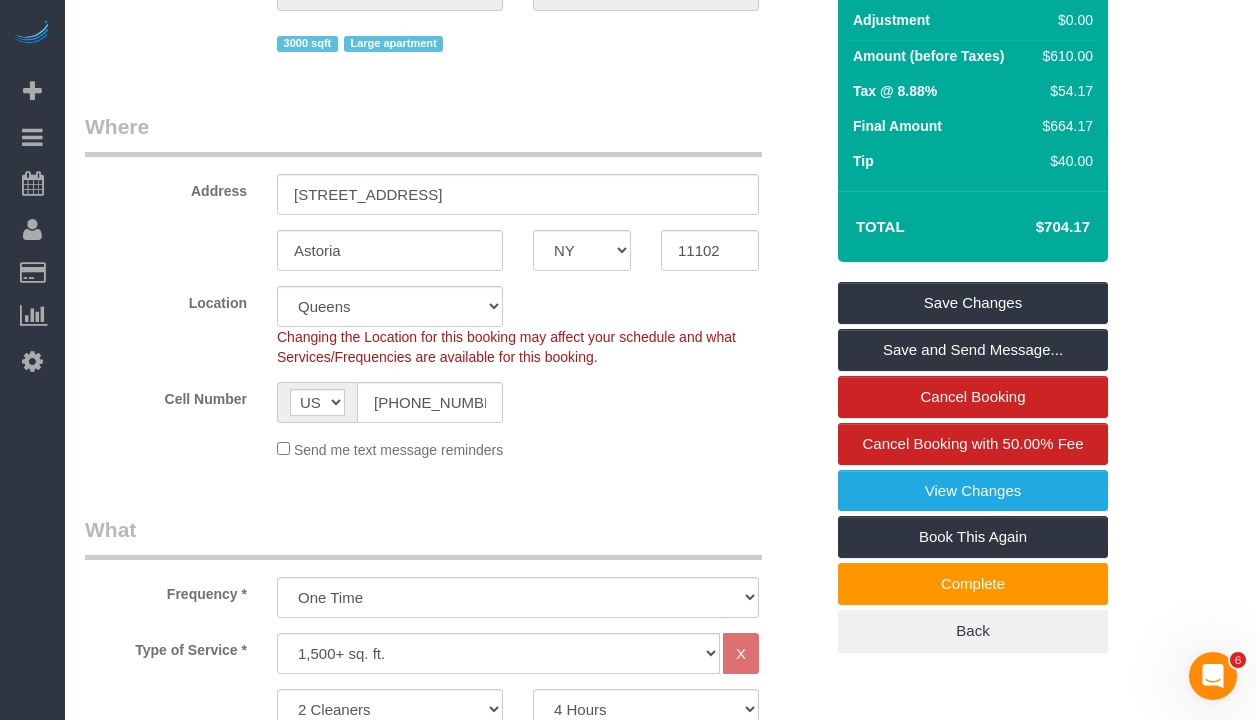 scroll, scrollTop: 0, scrollLeft: 0, axis: both 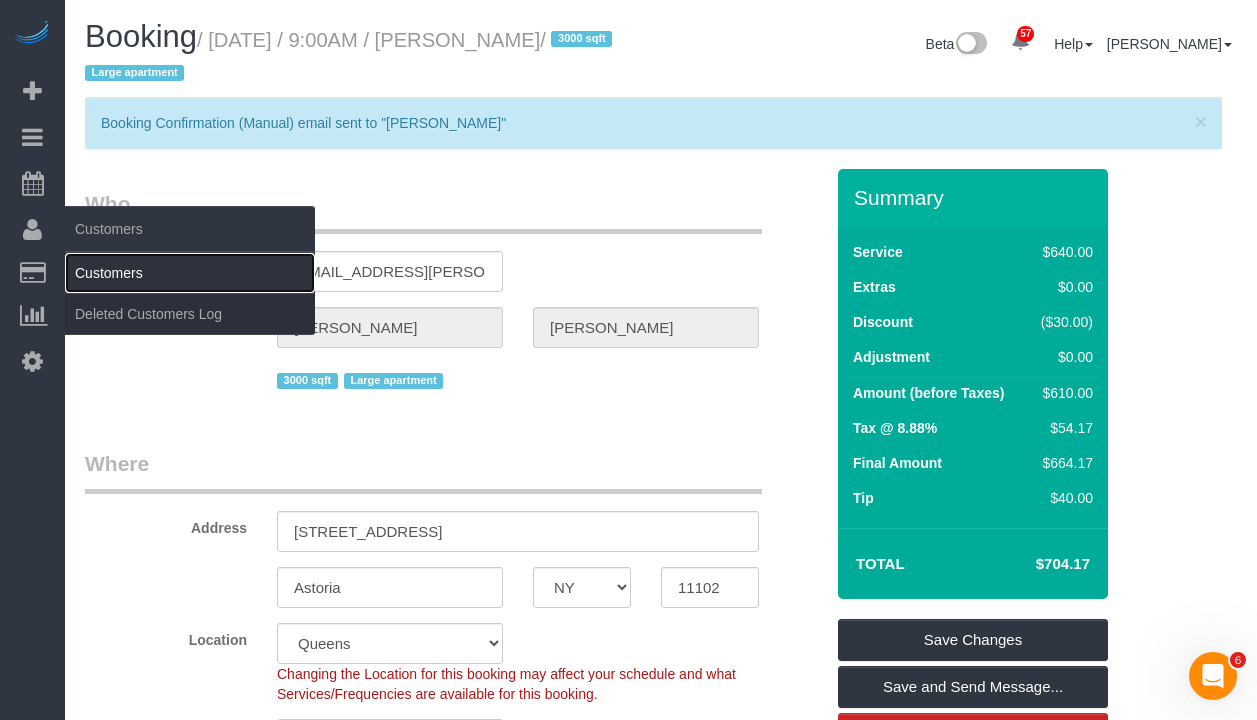 click on "Customers" at bounding box center [190, 273] 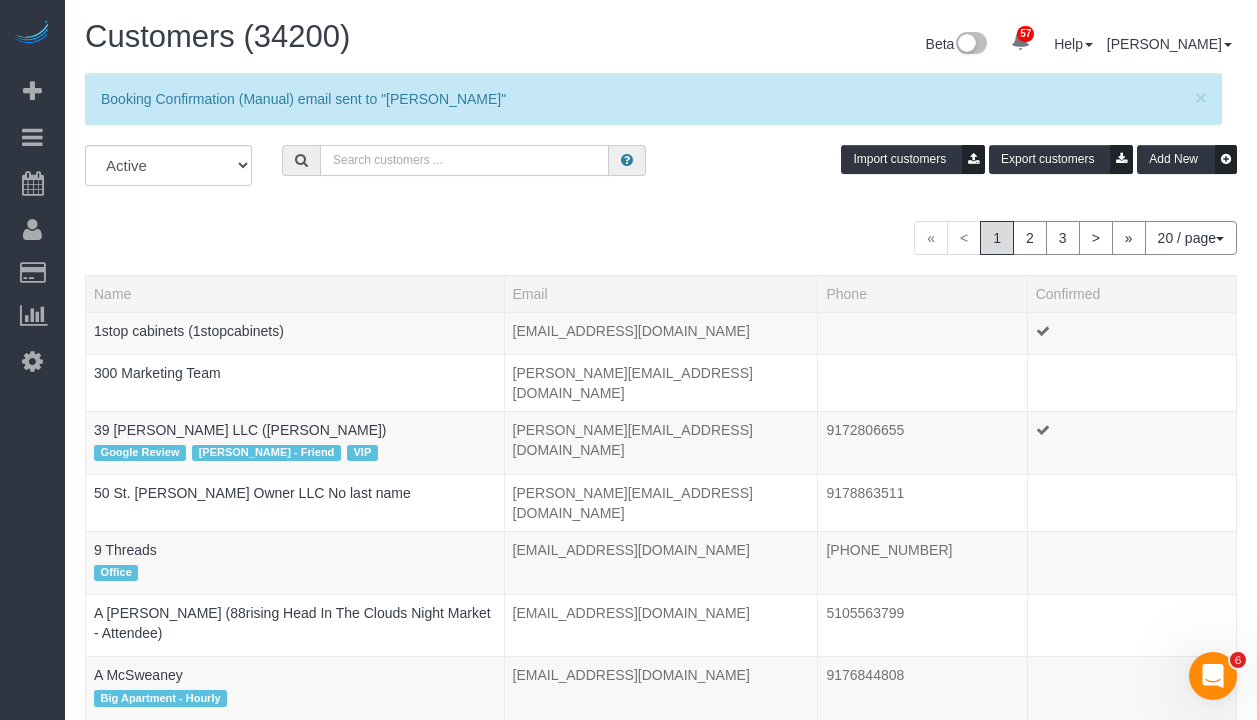 click at bounding box center (464, 160) 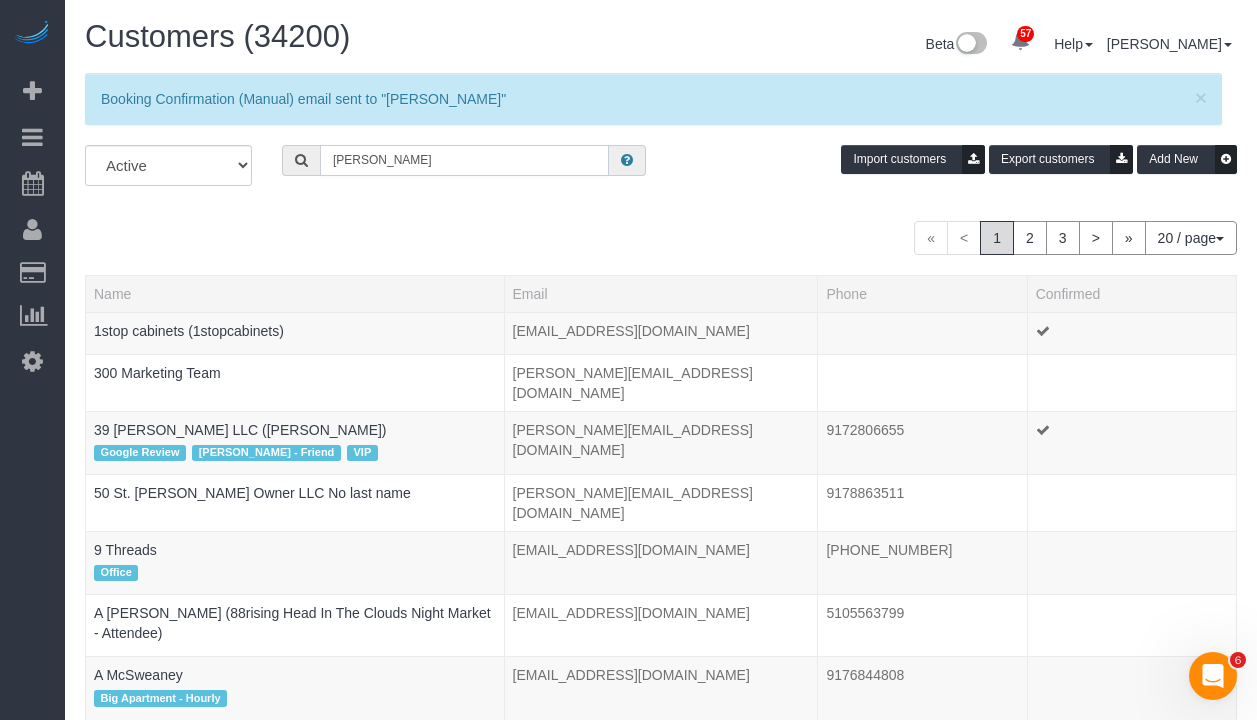 type on "Erin OConnor" 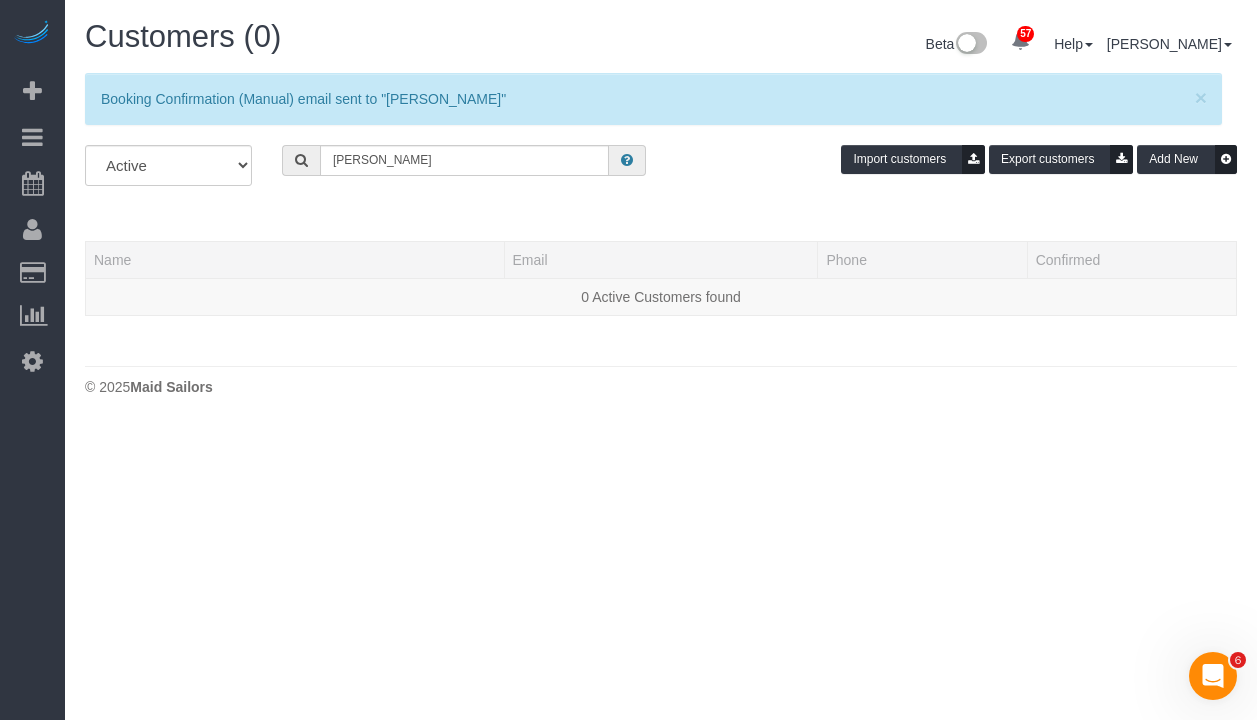 click on "All Active Archived
Erin OConnor
Import customers
Export customers
Add New
Name
Email
Phone
Confirmed
0 Active Customers found" at bounding box center (661, 240) 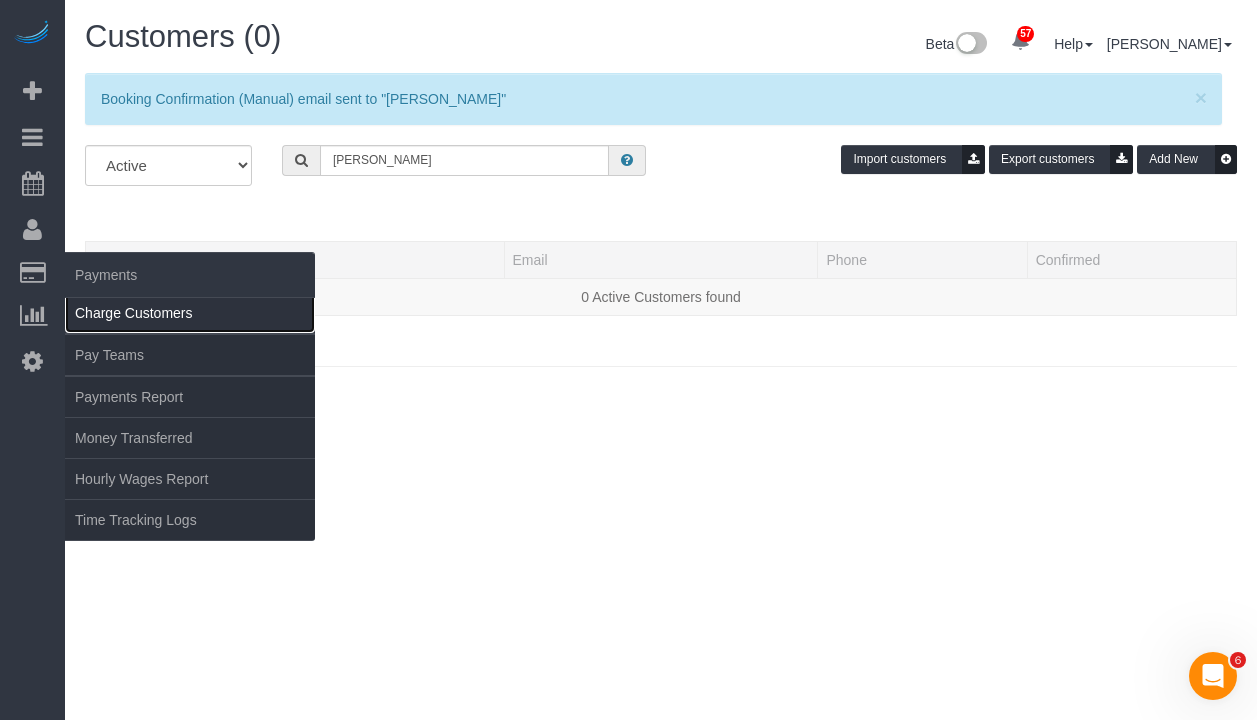 click on "Charge Customers" at bounding box center (190, 313) 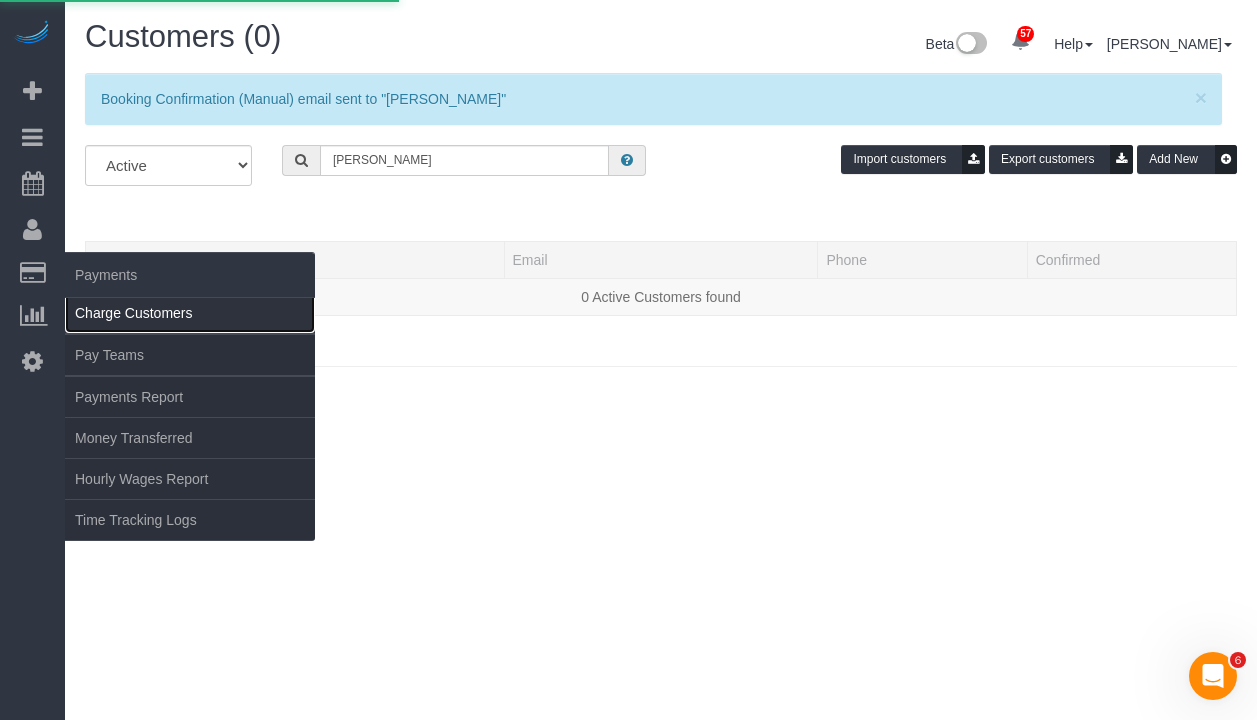 select 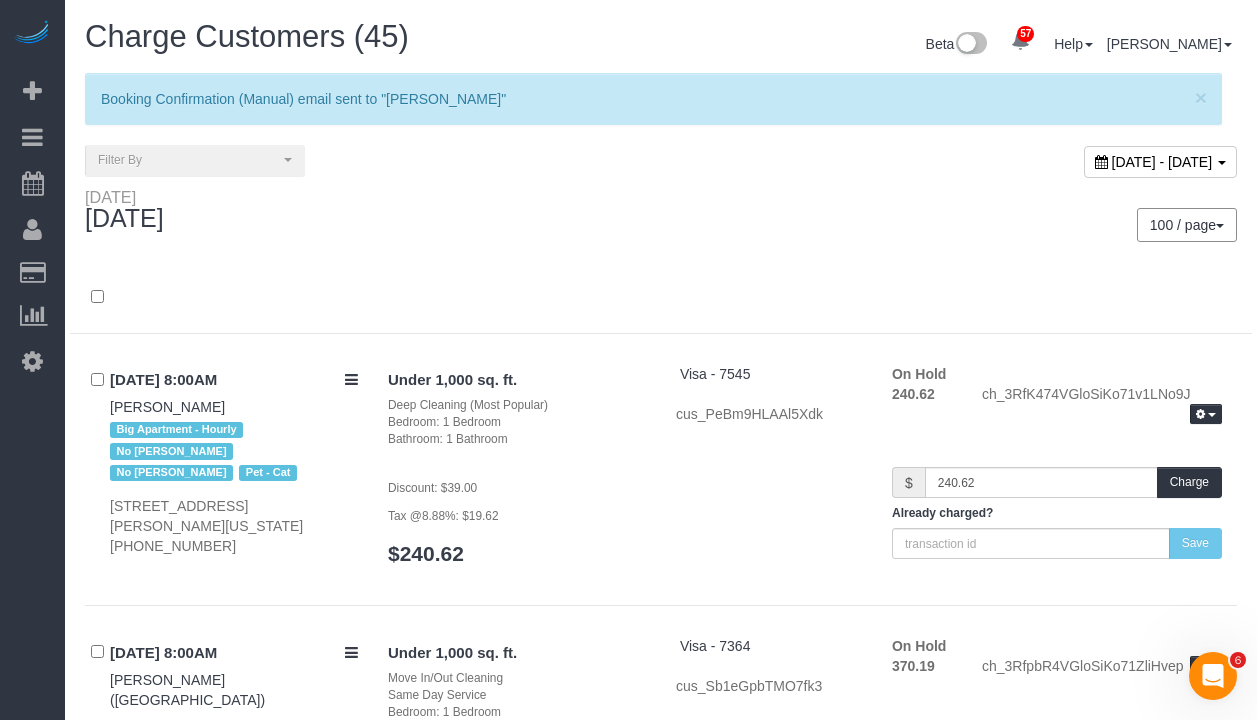 click on "Tuesday
July 01, 2025
100 / page
10 / page
20 / page
30 / page
40 / page
50 / page
100 / page" at bounding box center [661, 225] 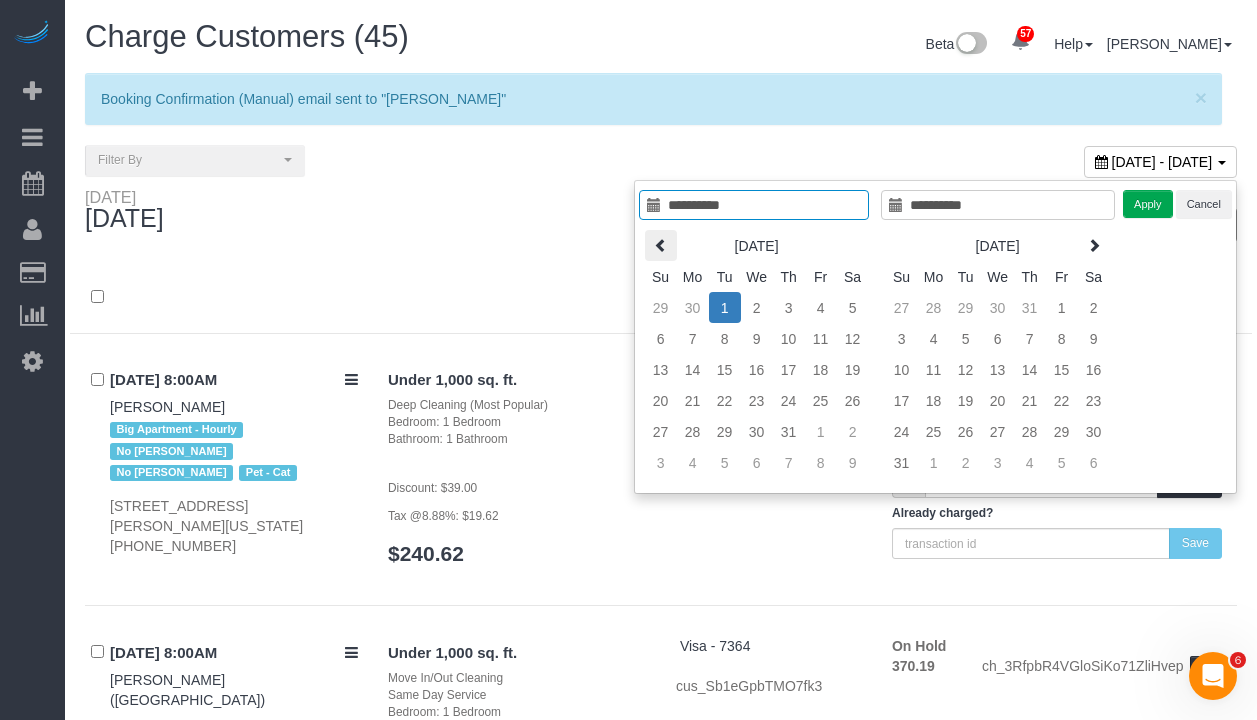 click at bounding box center (661, 245) 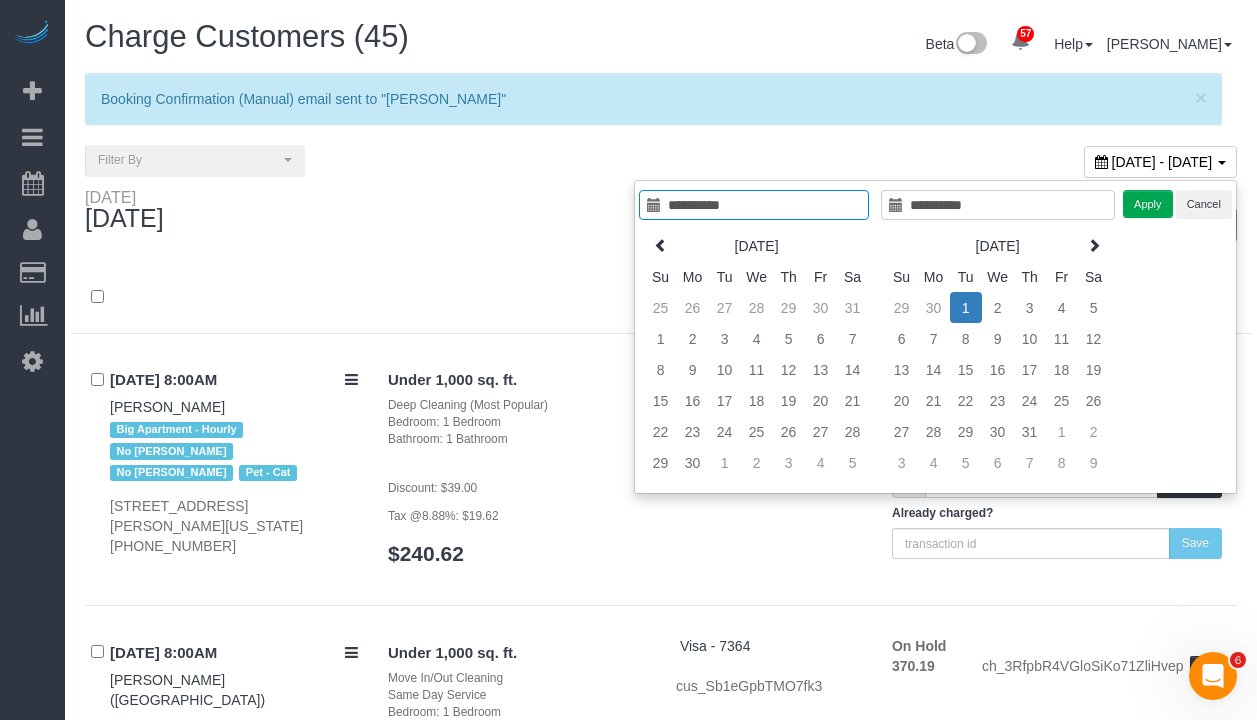 click at bounding box center (661, 245) 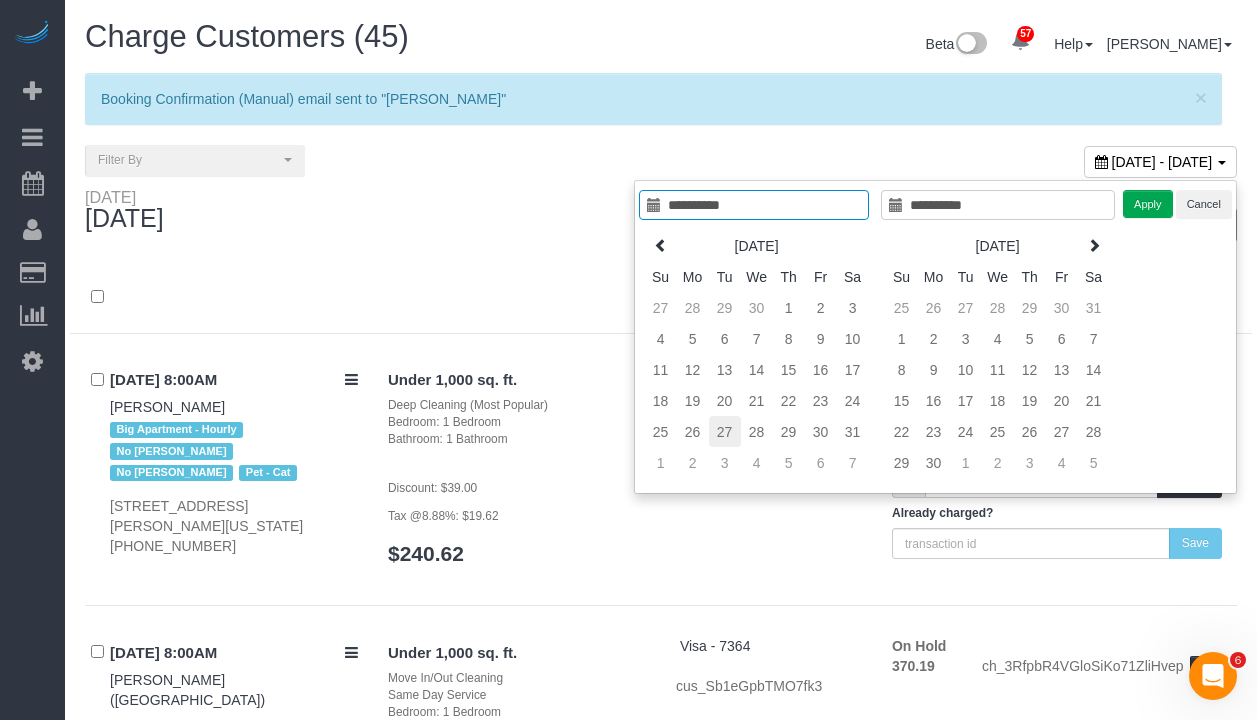 type on "**********" 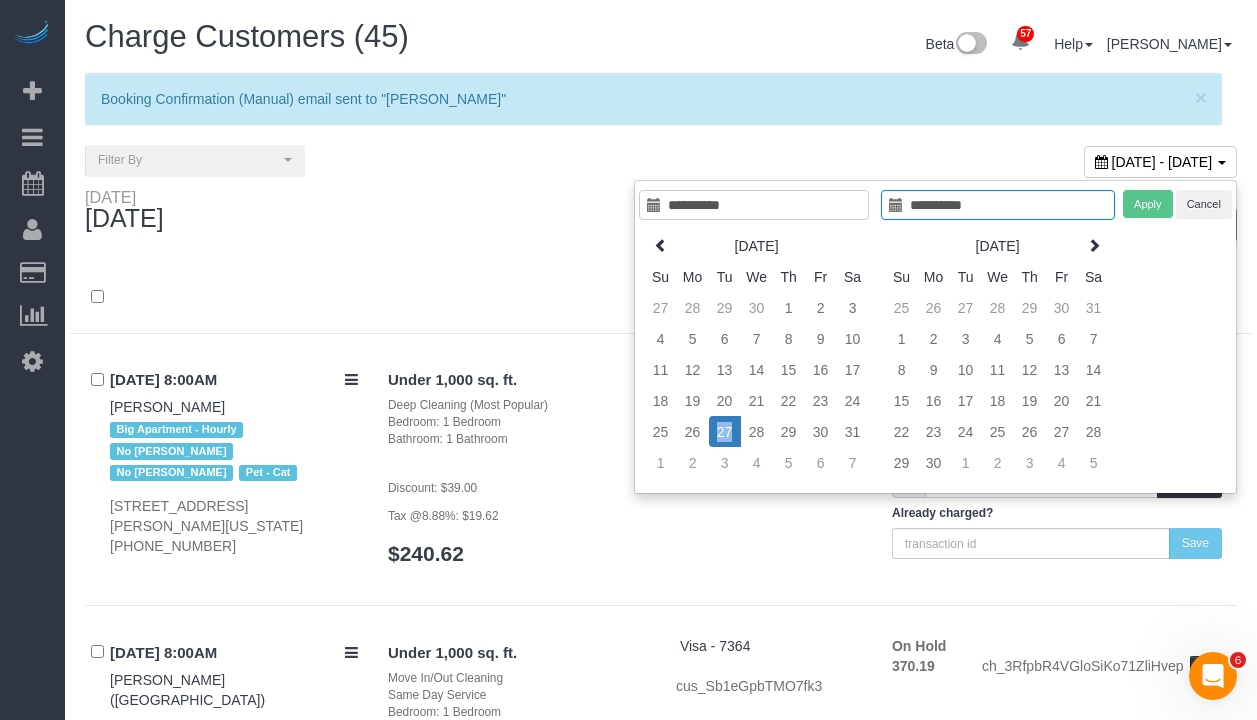 click on "27" at bounding box center (725, 431) 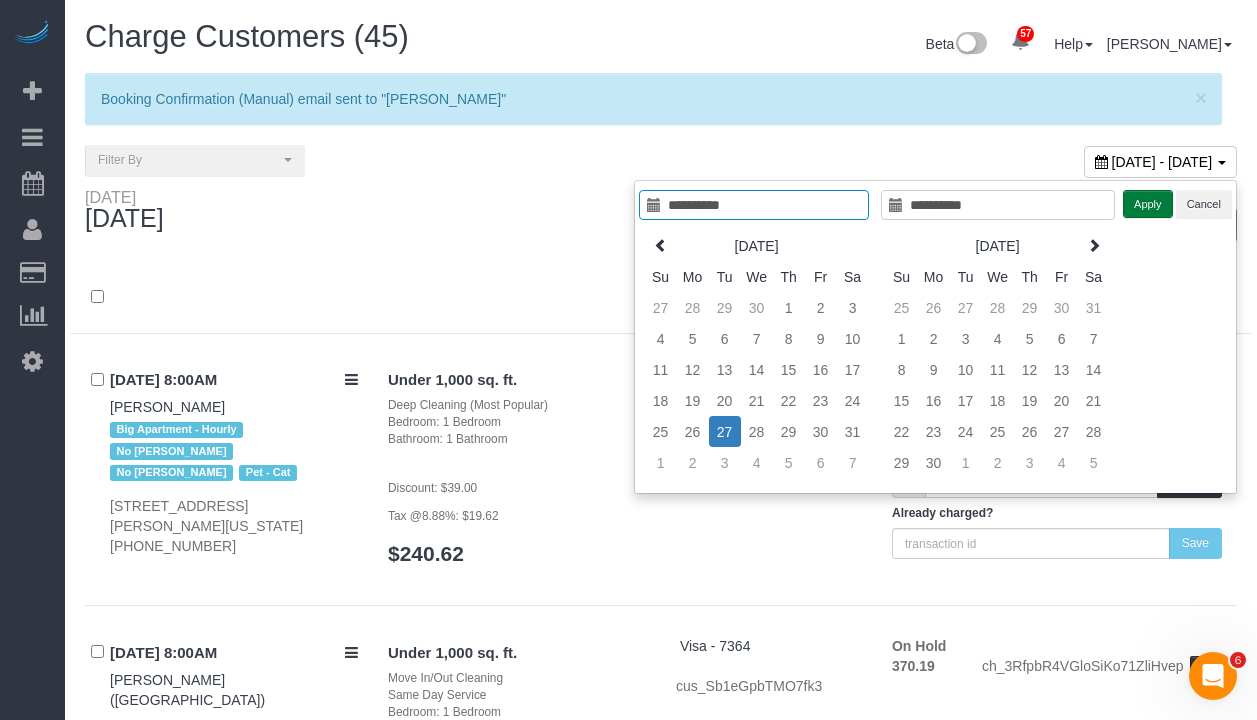 click on "Apply" at bounding box center (1148, 204) 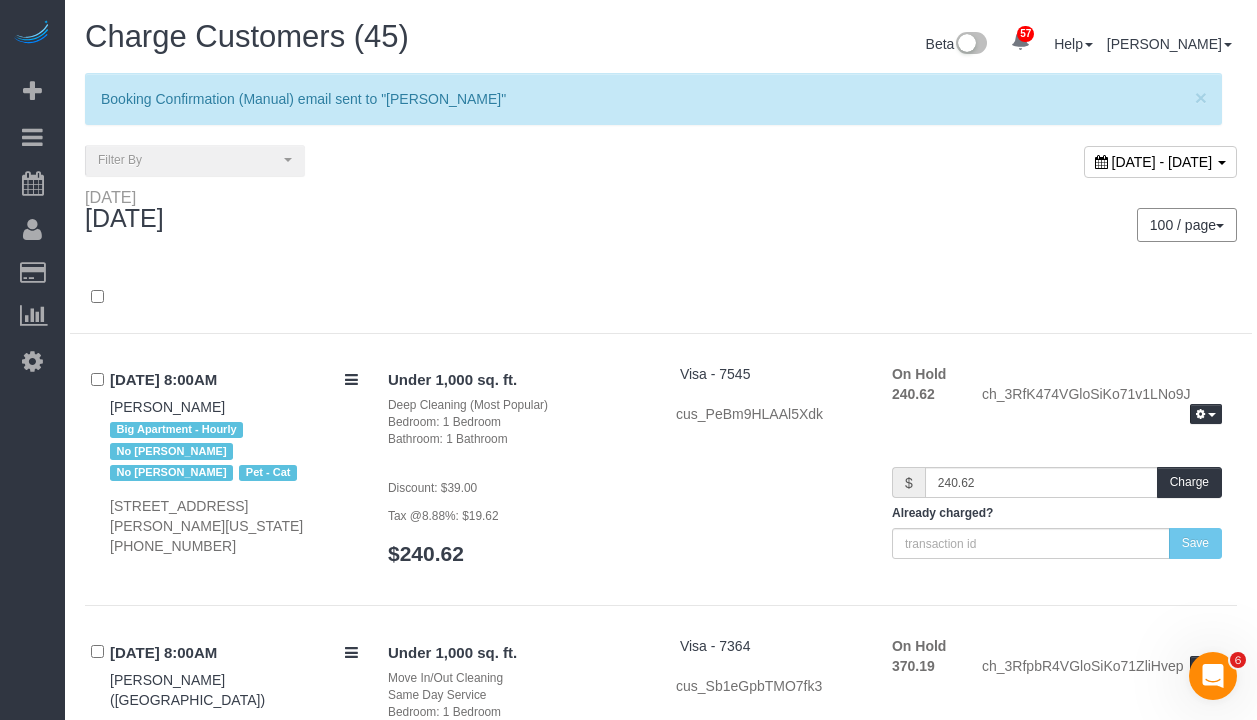 click on "100 / page
10 / page
20 / page
30 / page
40 / page
50 / page
100 / page" at bounding box center [956, 225] 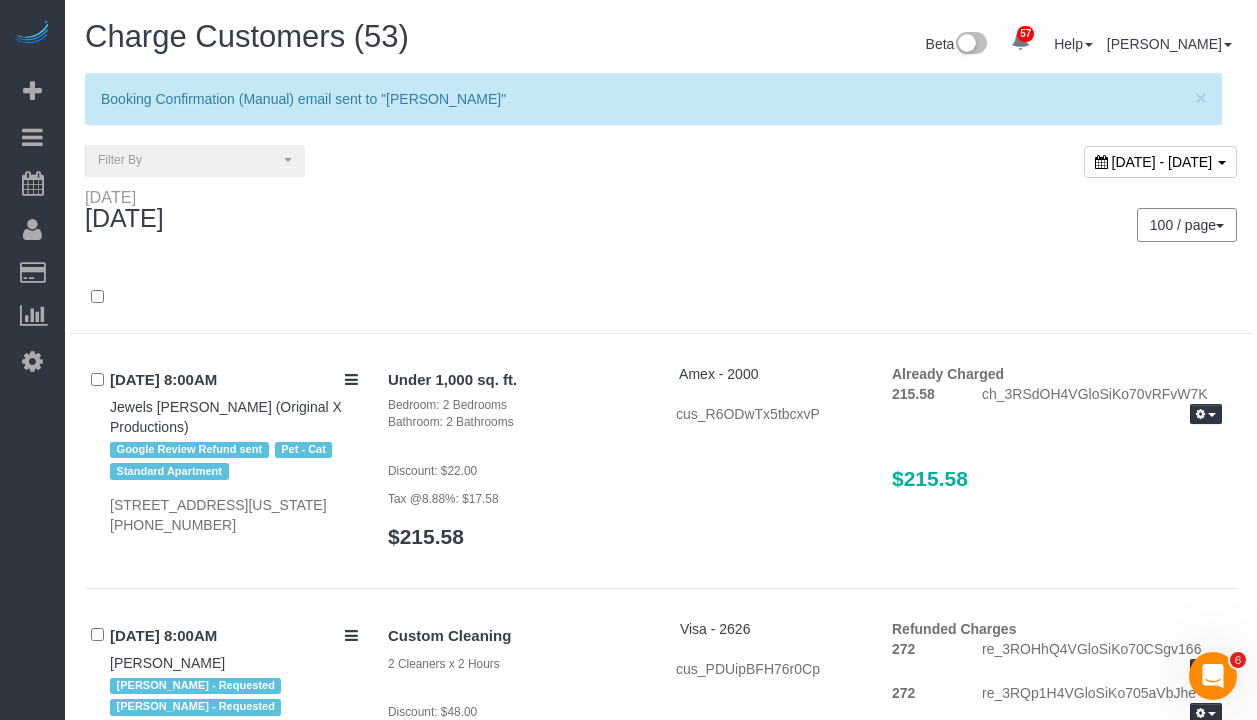 scroll, scrollTop: 3455, scrollLeft: 0, axis: vertical 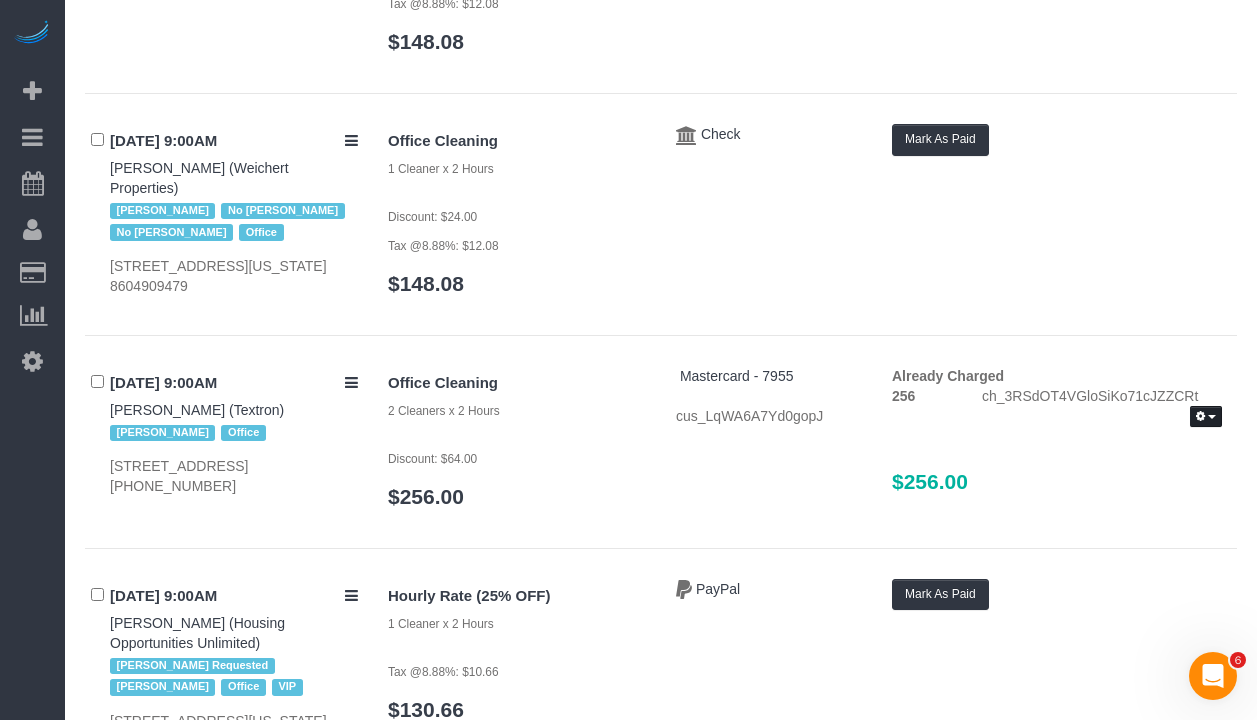 click at bounding box center (1206, 416) 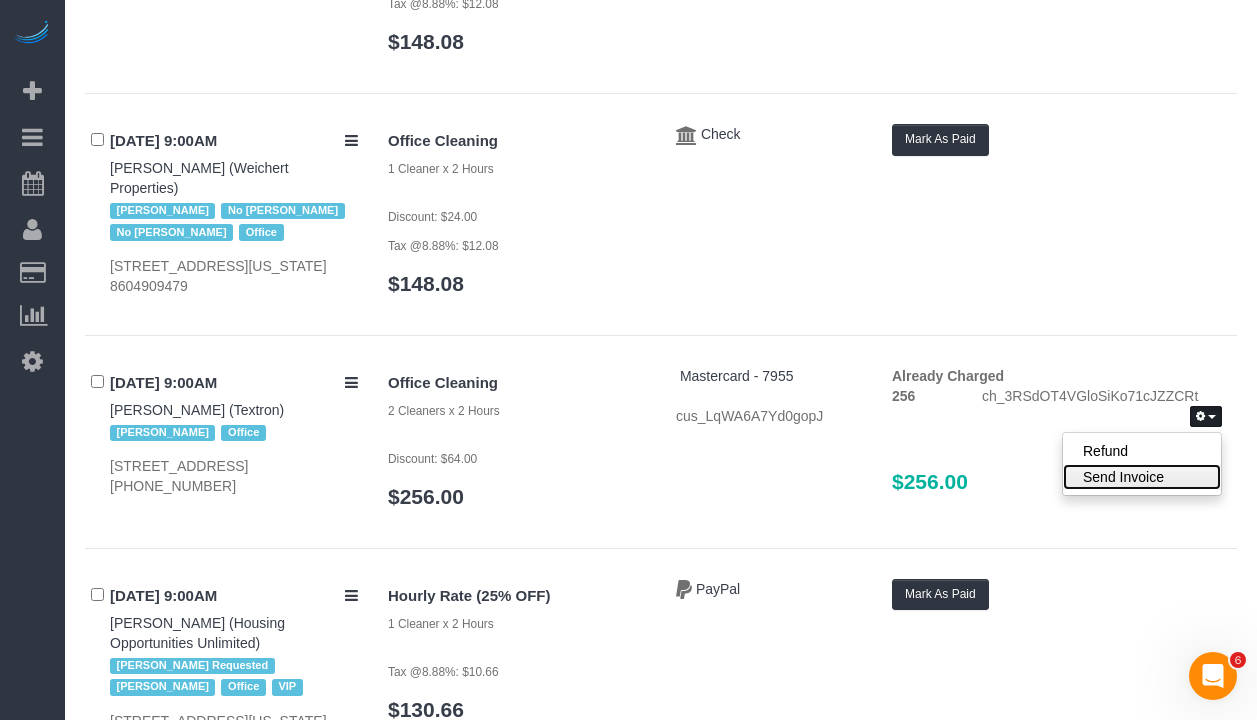click on "Send Invoice" at bounding box center (1142, 477) 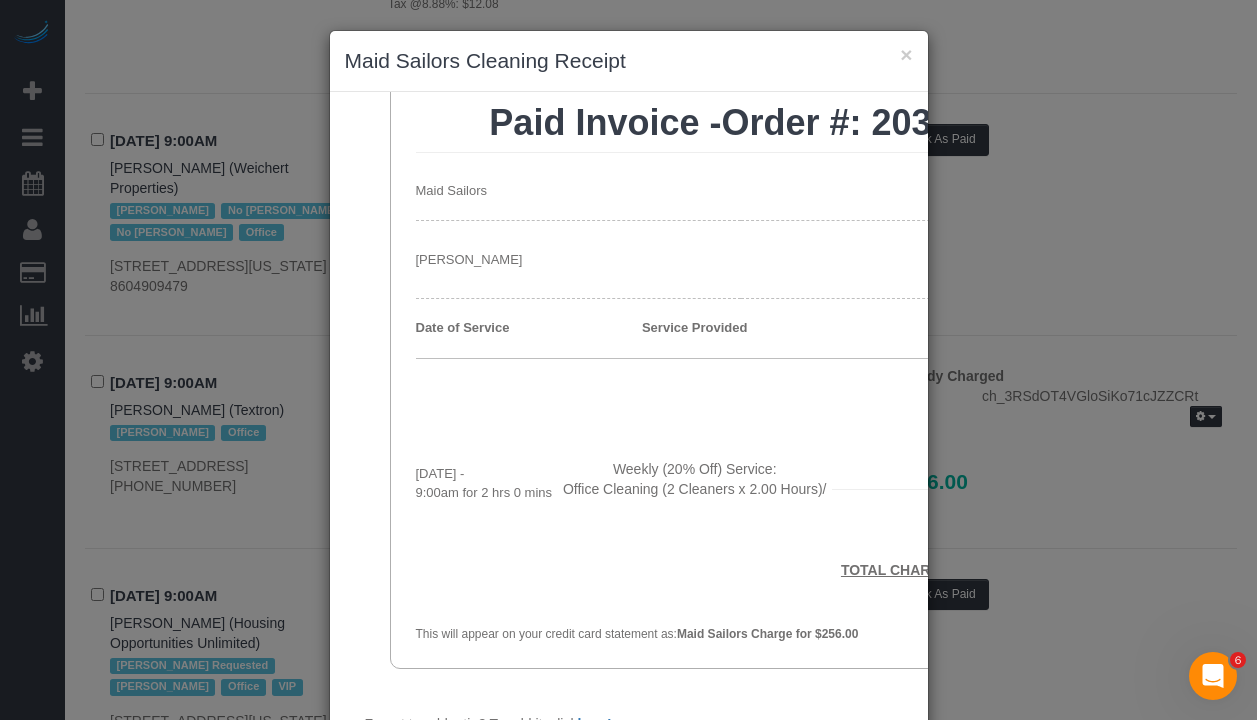 scroll, scrollTop: 357, scrollLeft: 0, axis: vertical 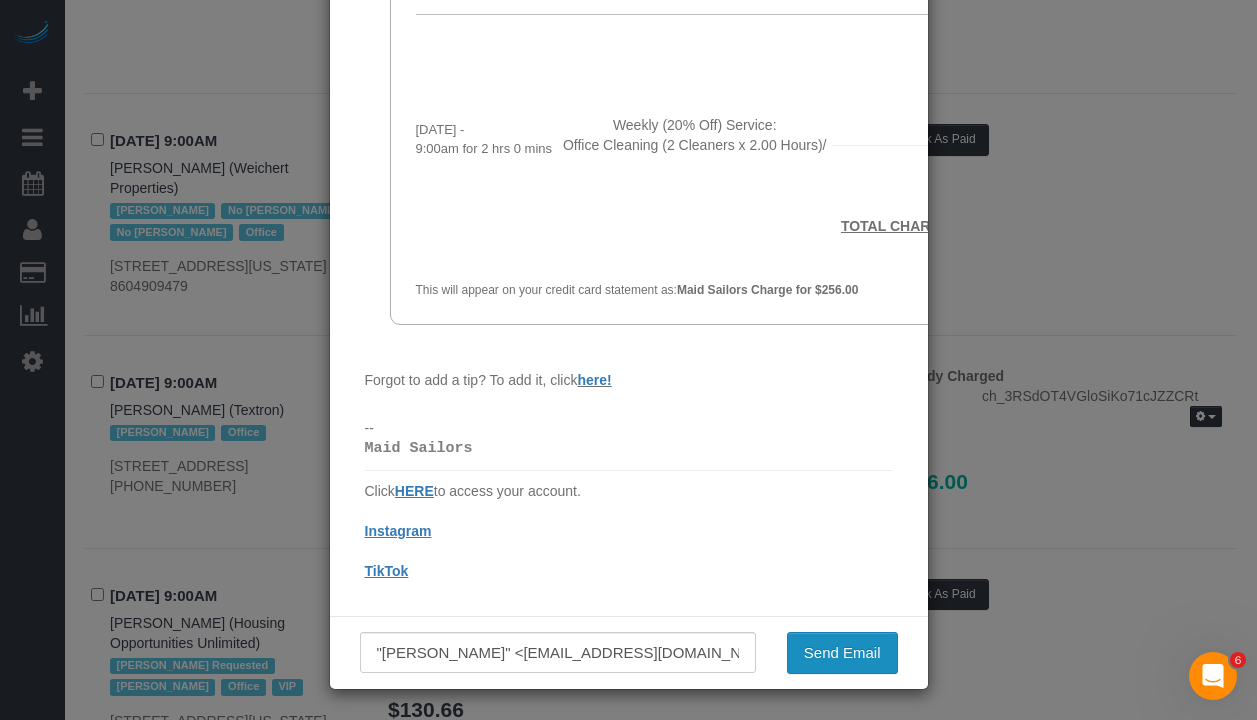 click on "Send Email" at bounding box center (842, 653) 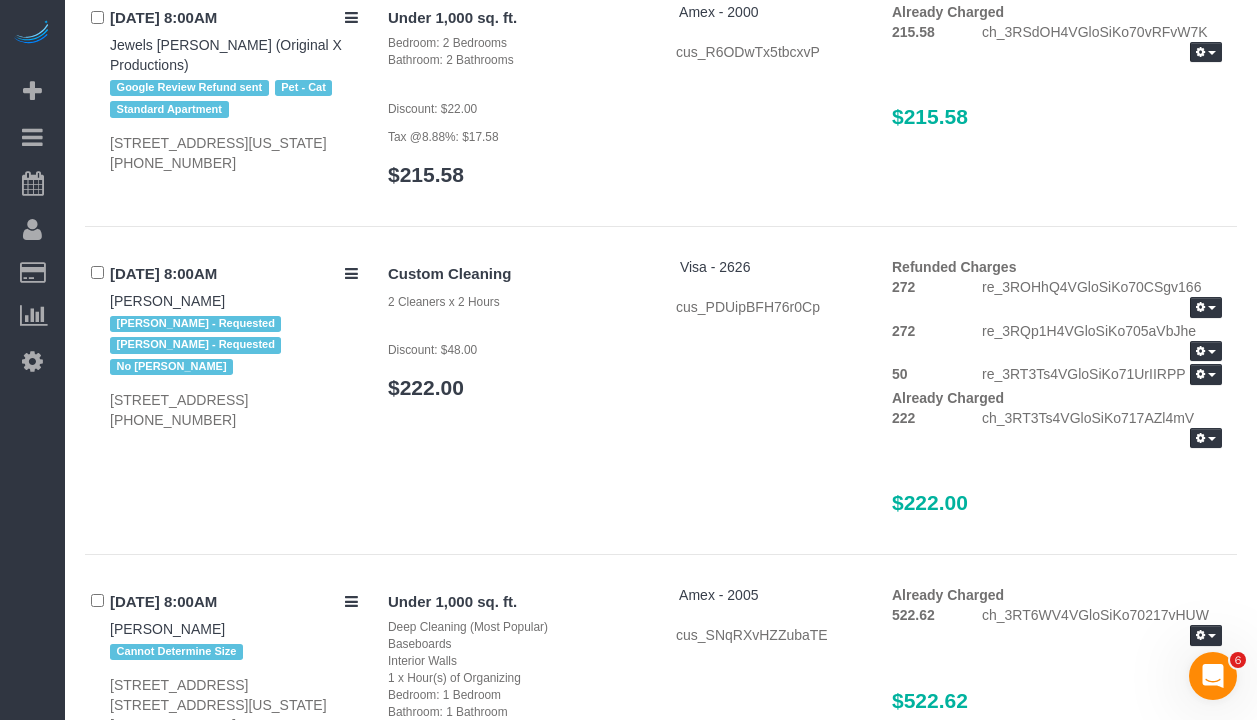 scroll, scrollTop: 0, scrollLeft: 0, axis: both 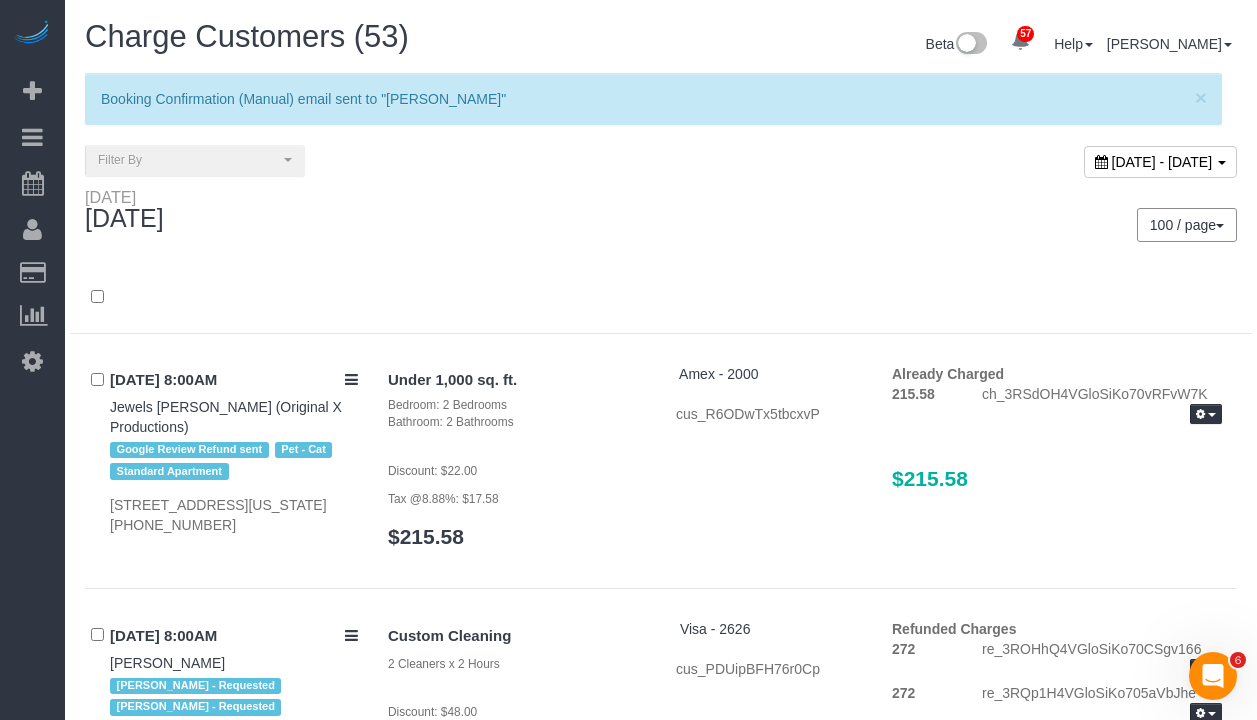 click on "May 27, 2025 - May 27, 2025" at bounding box center [1162, 162] 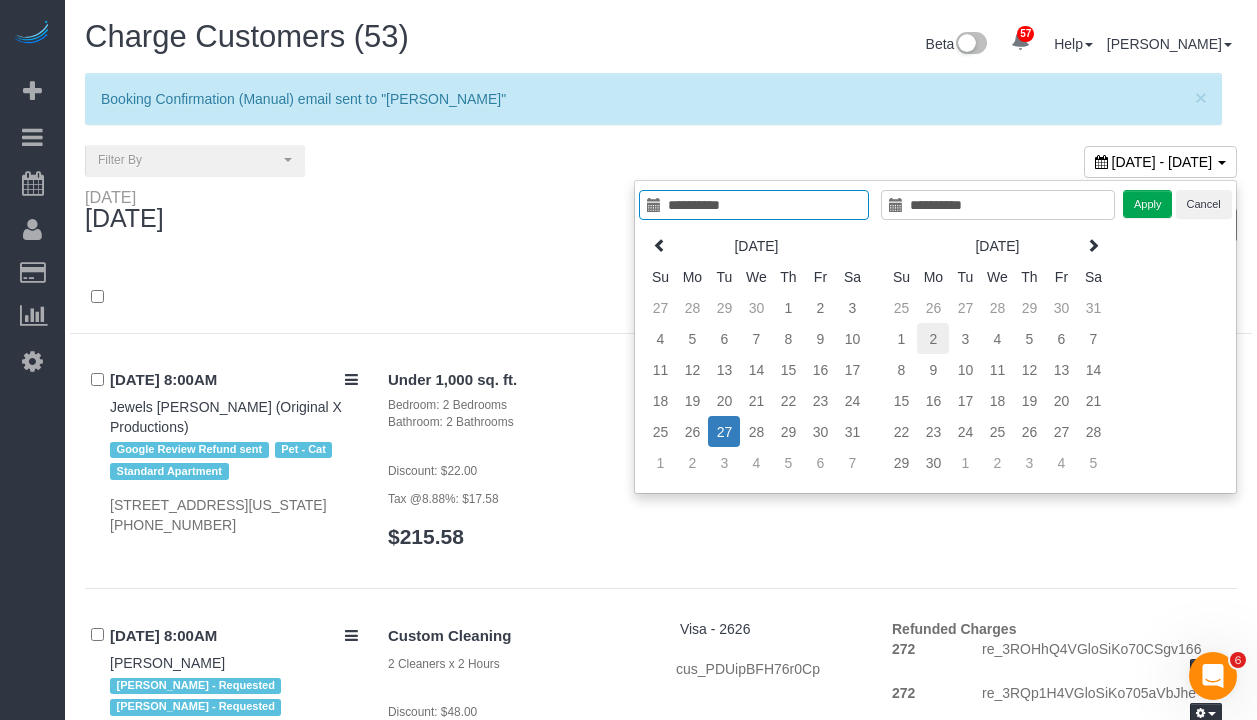 type on "**********" 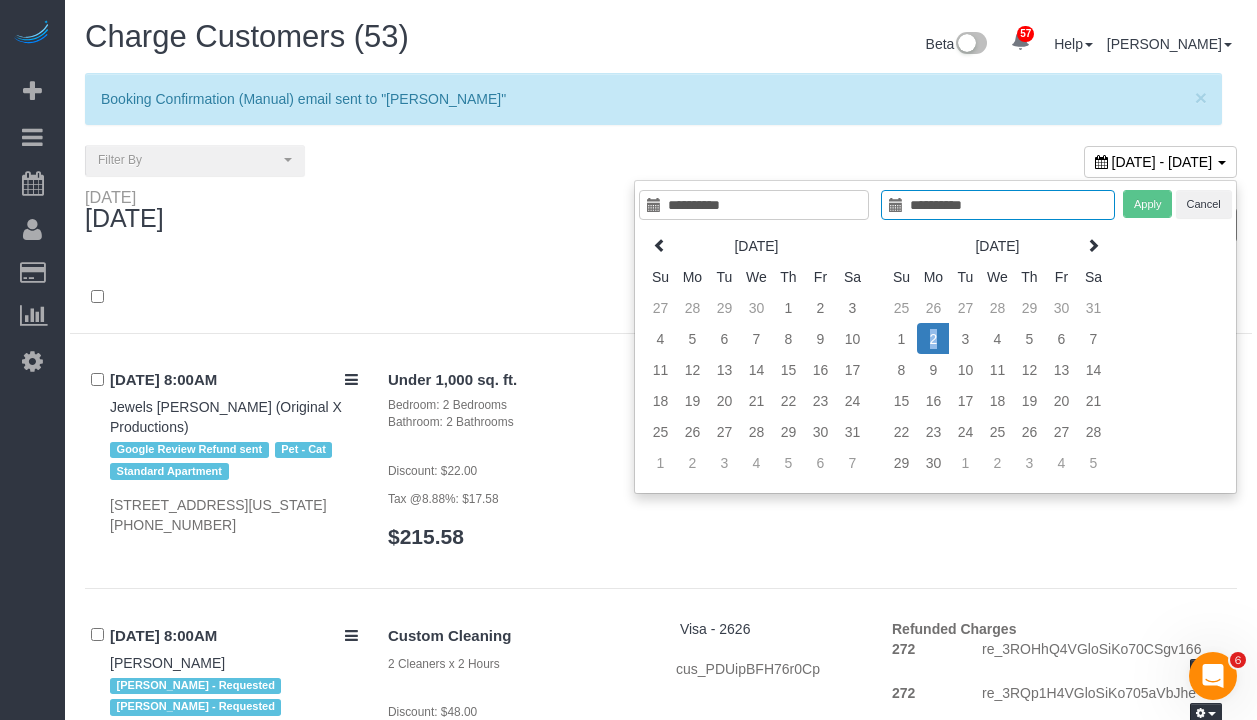 click on "2" at bounding box center [933, 338] 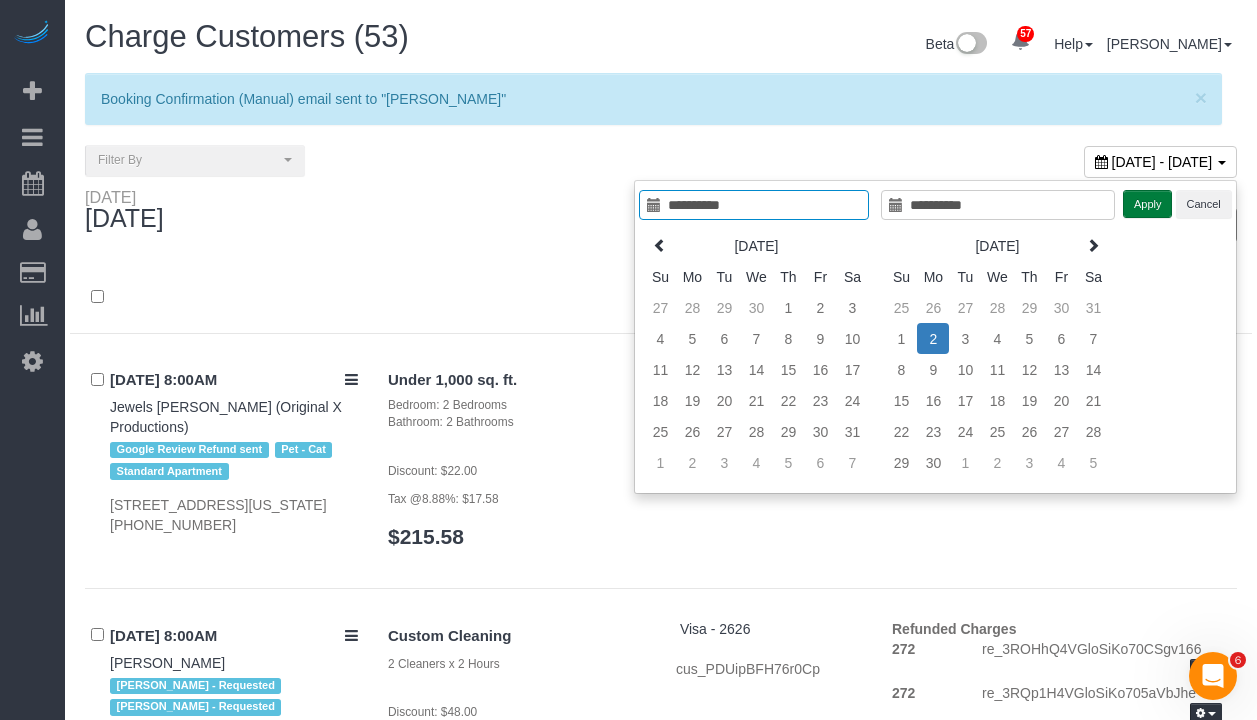 click on "Apply" at bounding box center (1148, 204) 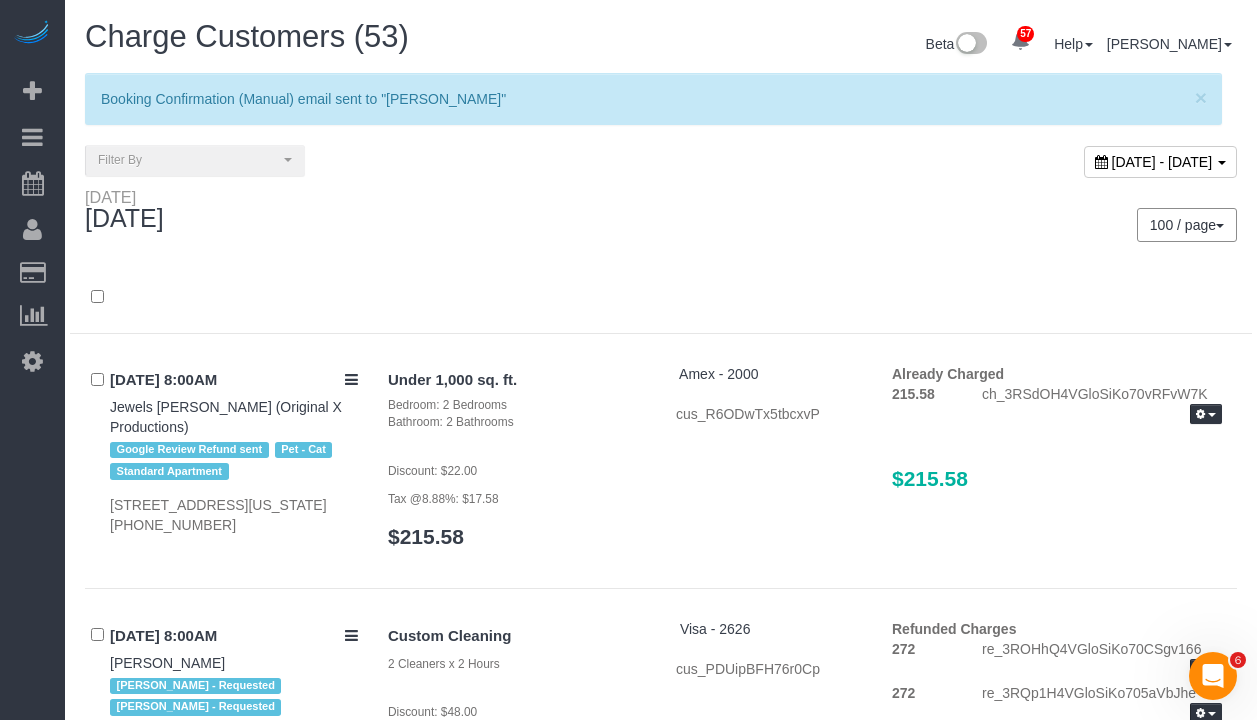 click on "100 / page
10 / page
20 / page
30 / page
40 / page
50 / page
100 / page" at bounding box center [956, 225] 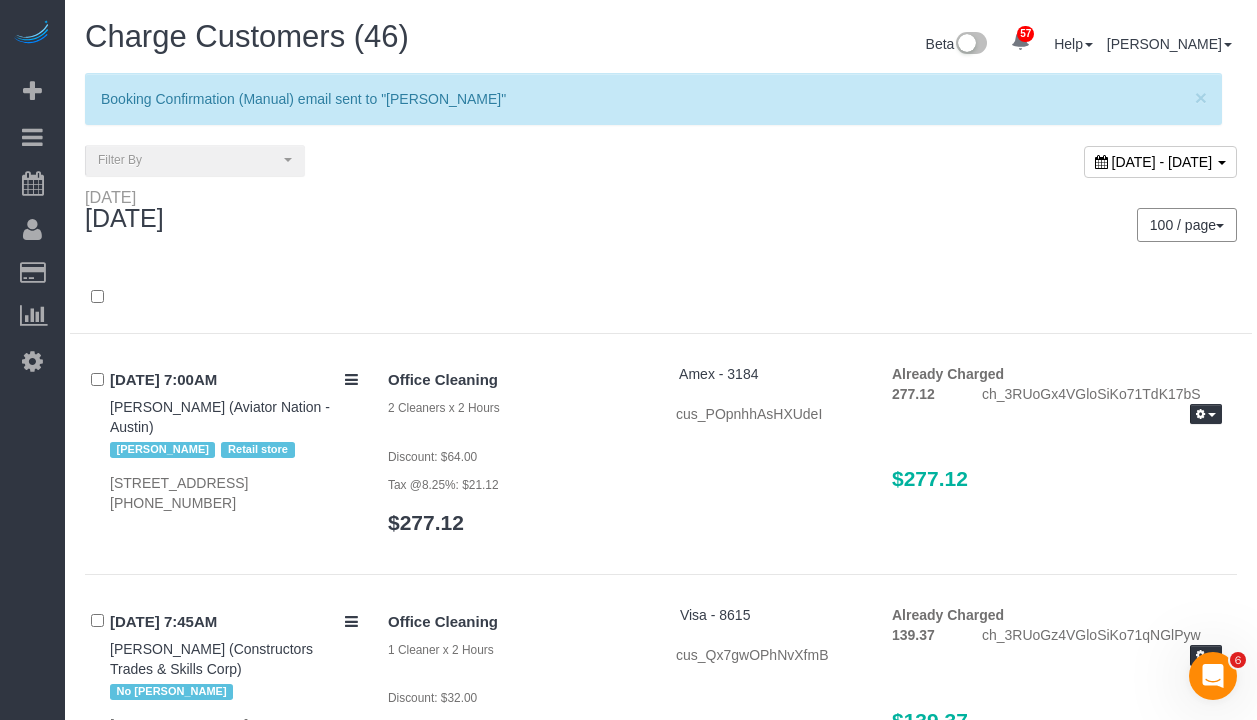 scroll, scrollTop: 2846, scrollLeft: 0, axis: vertical 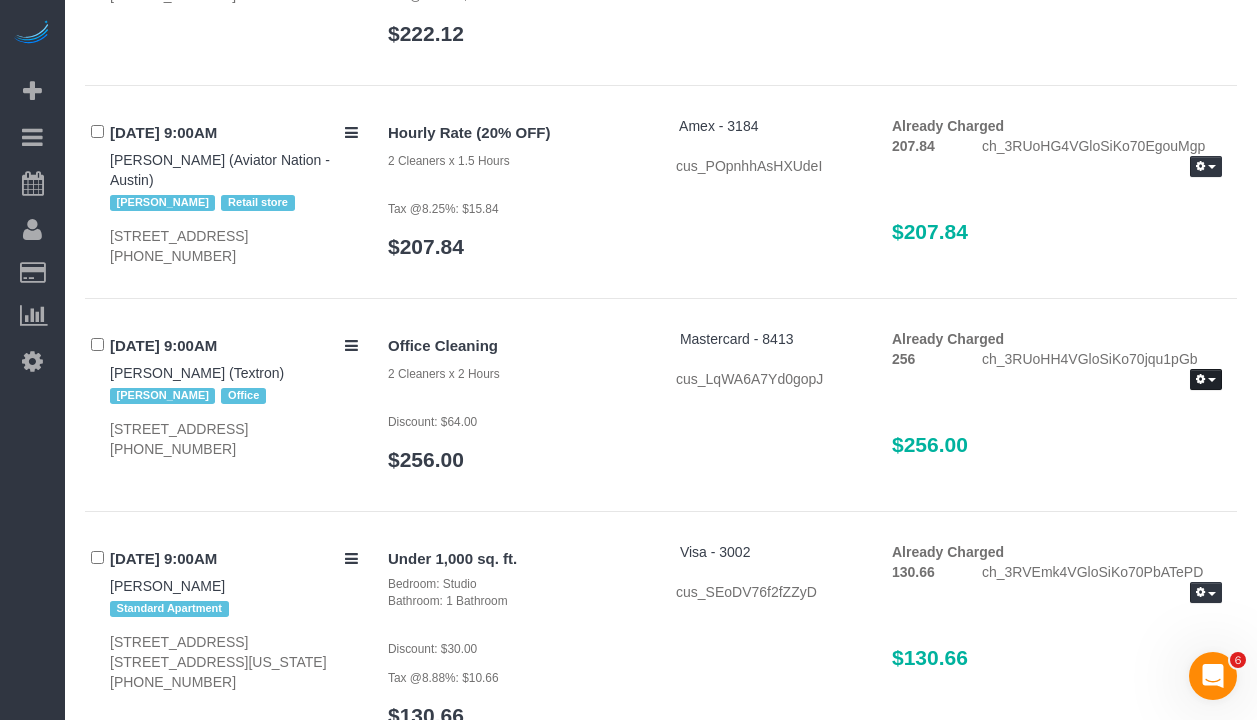 click at bounding box center (1206, 379) 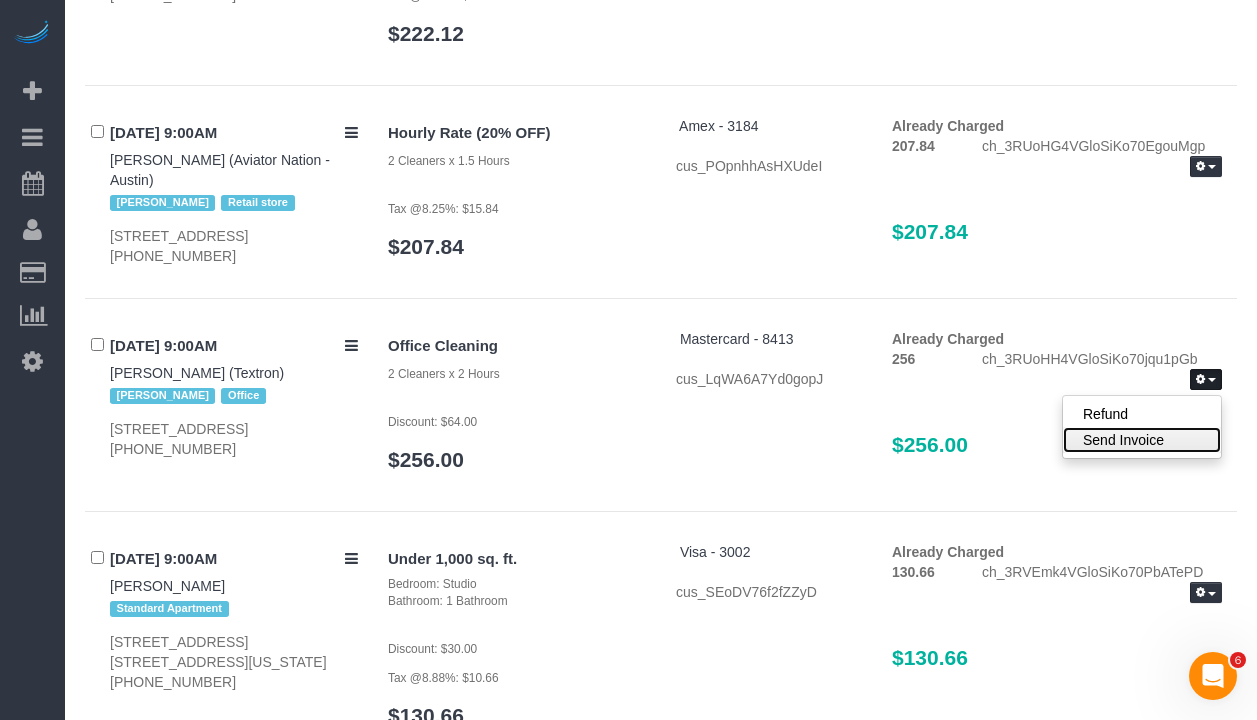click on "Send Invoice" at bounding box center [1142, 440] 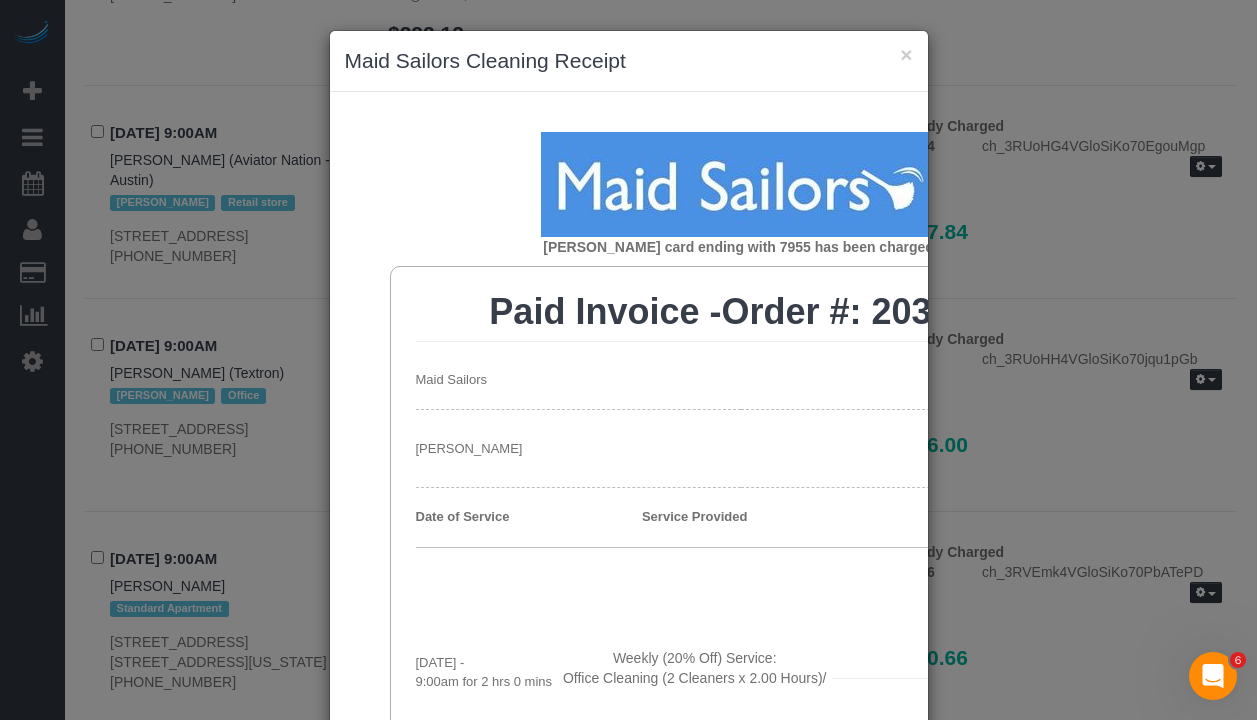 scroll, scrollTop: 357, scrollLeft: 0, axis: vertical 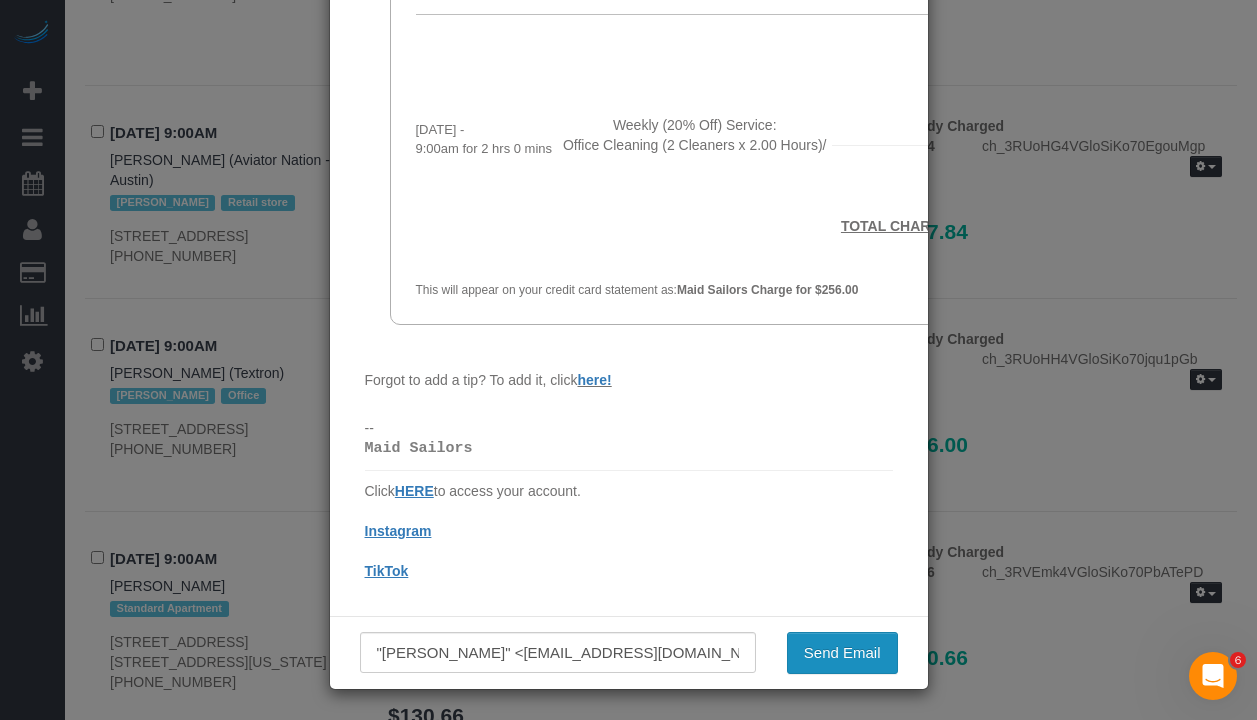 click on "Send Email" at bounding box center [842, 653] 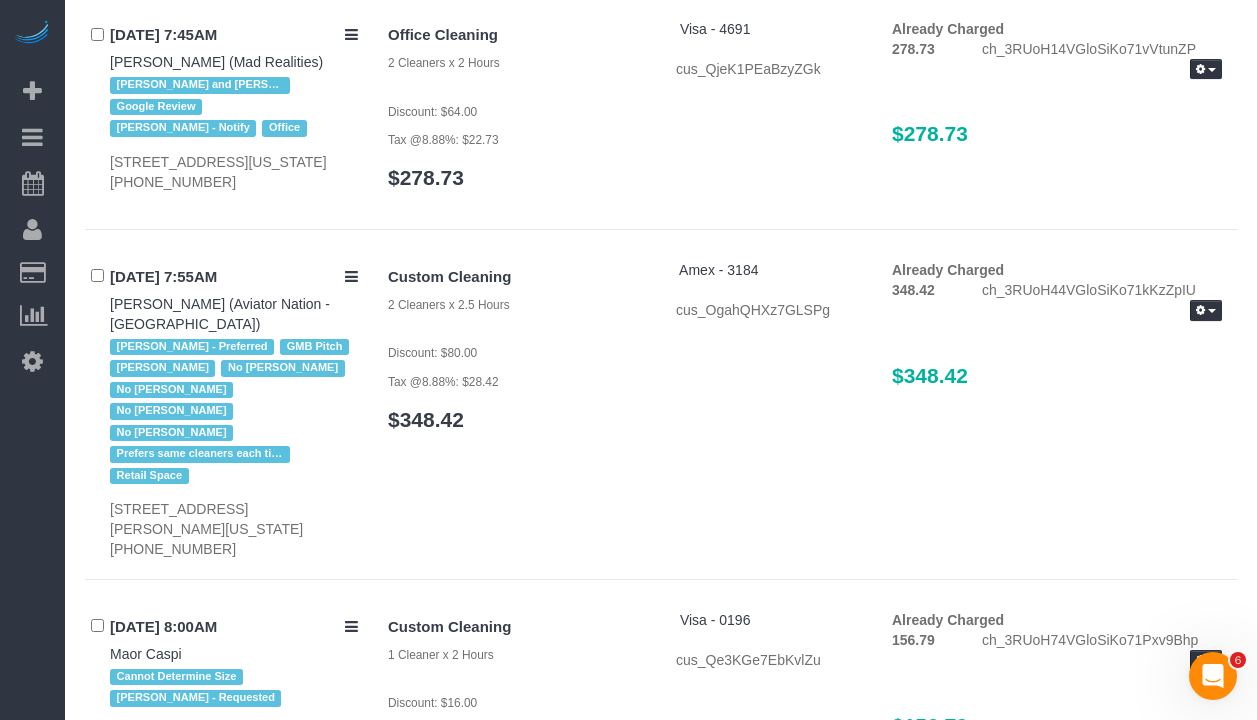 scroll, scrollTop: 0, scrollLeft: 0, axis: both 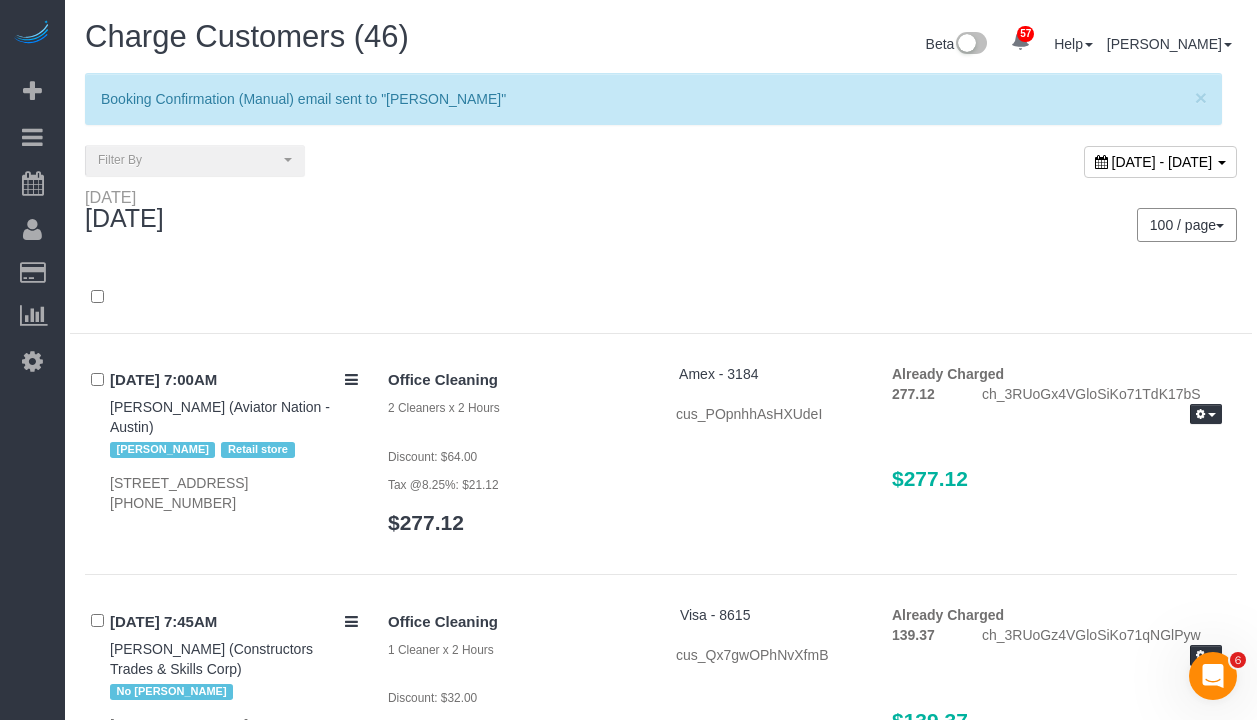 click on "June 02, 2025 - June 02, 2025" at bounding box center [1162, 162] 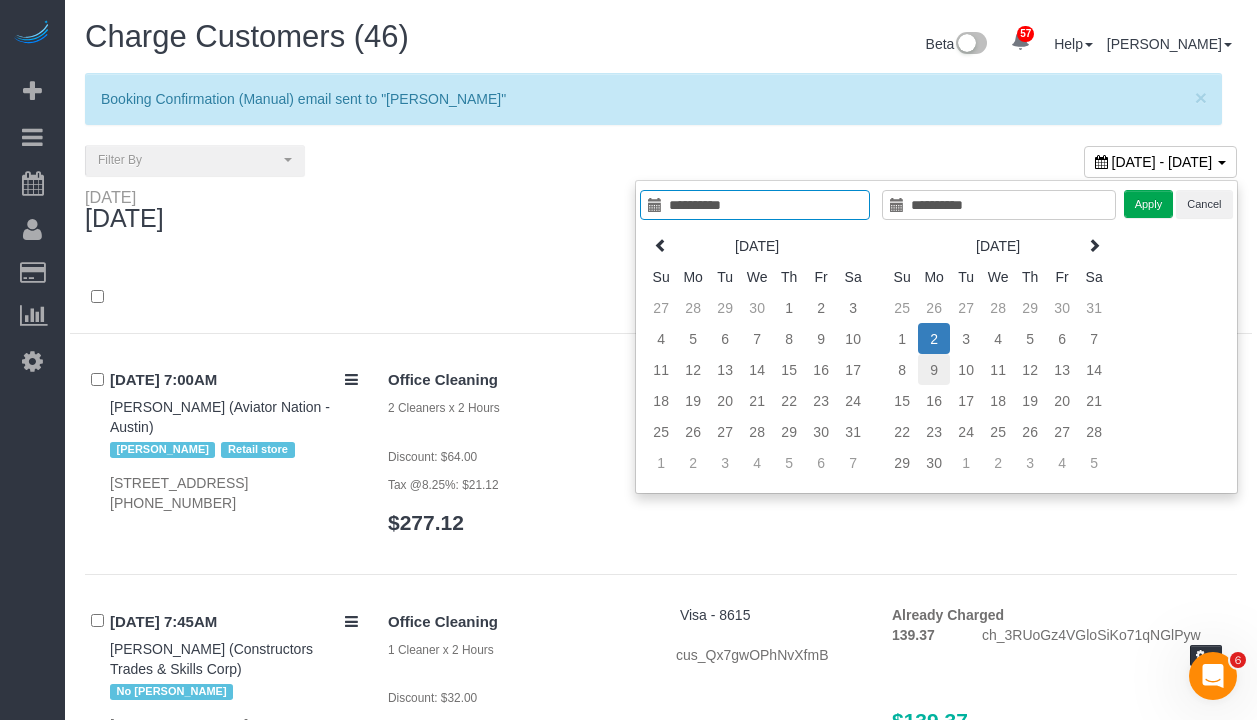 type on "**********" 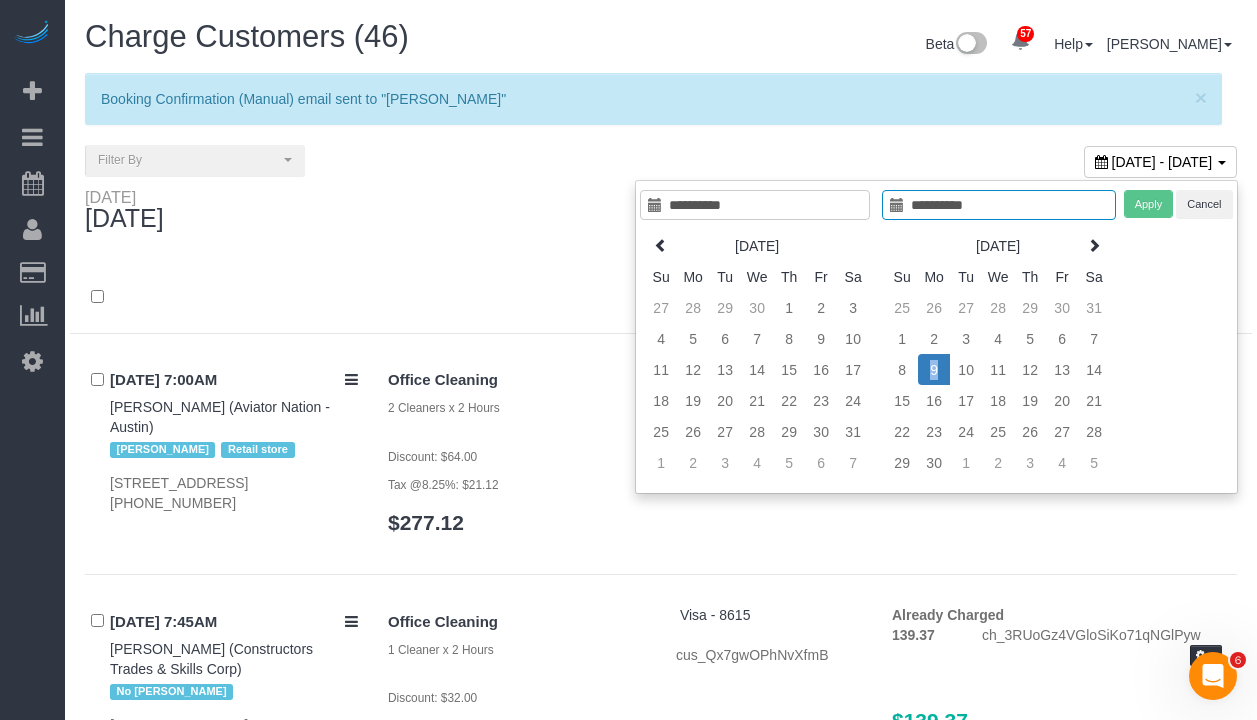 click on "9" at bounding box center (934, 369) 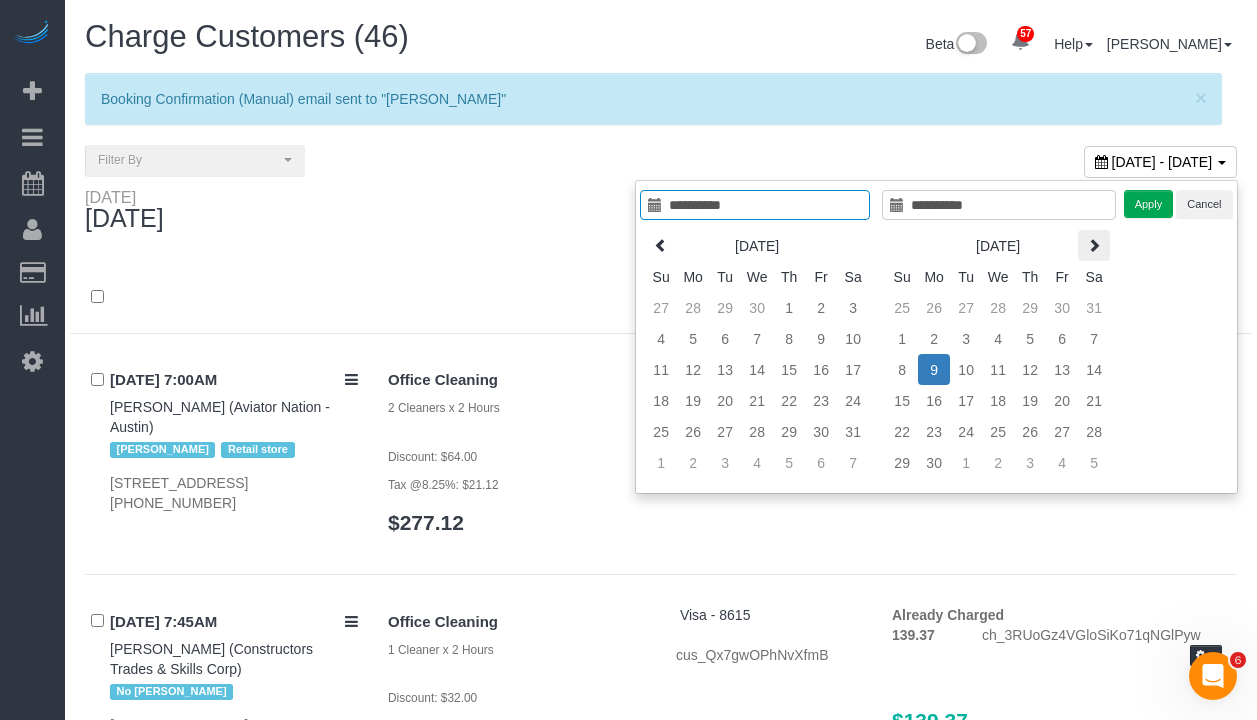 type on "**********" 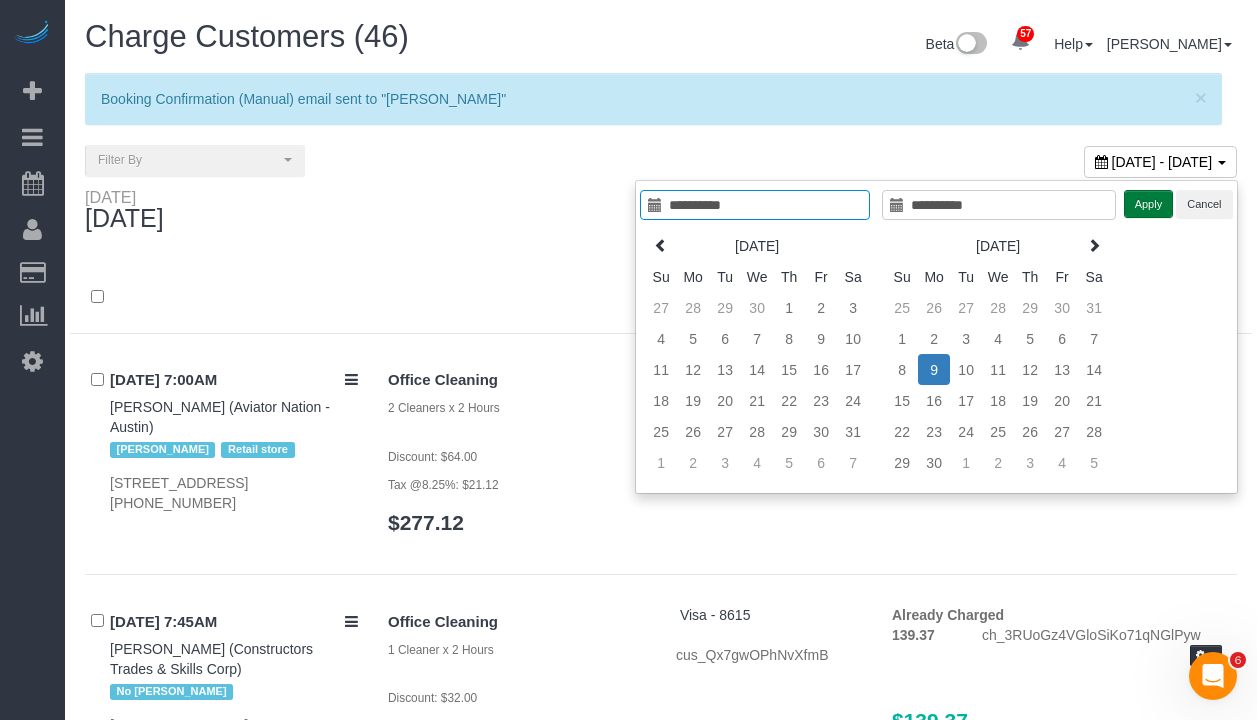 click on "Apply" at bounding box center [1149, 204] 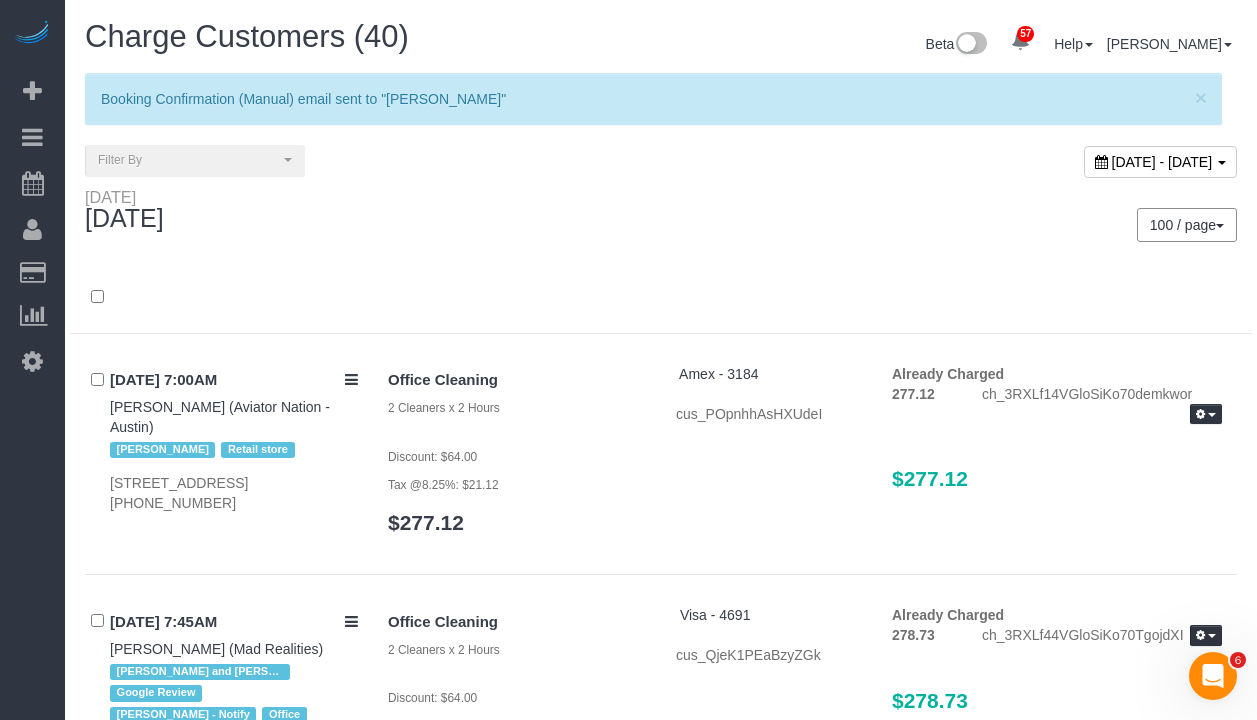 scroll, scrollTop: 1878, scrollLeft: 0, axis: vertical 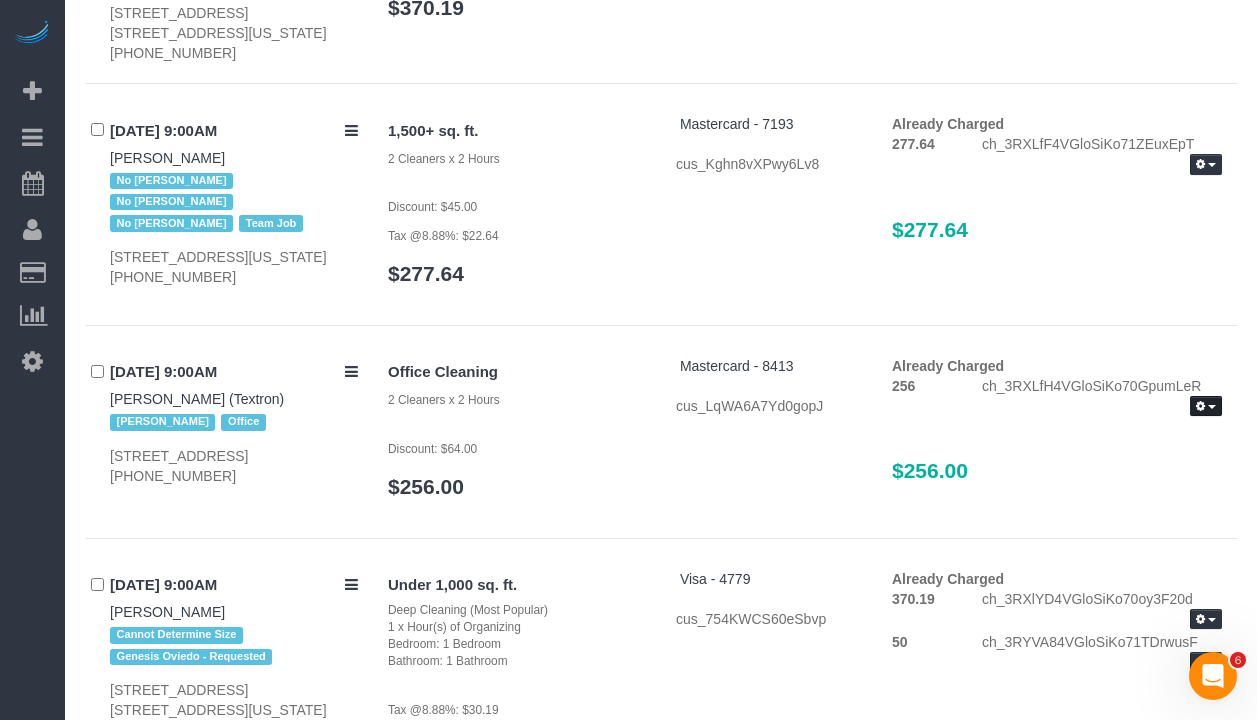 click at bounding box center (1206, 406) 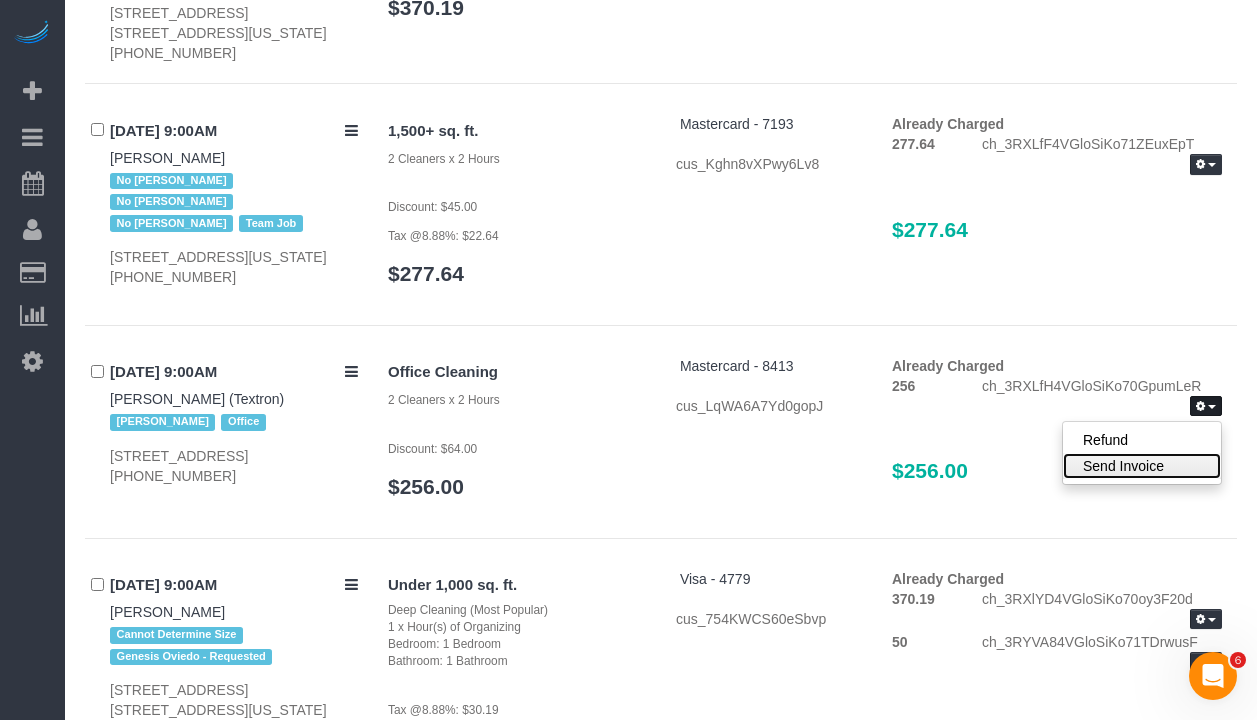 click on "Send Invoice" at bounding box center [1142, 466] 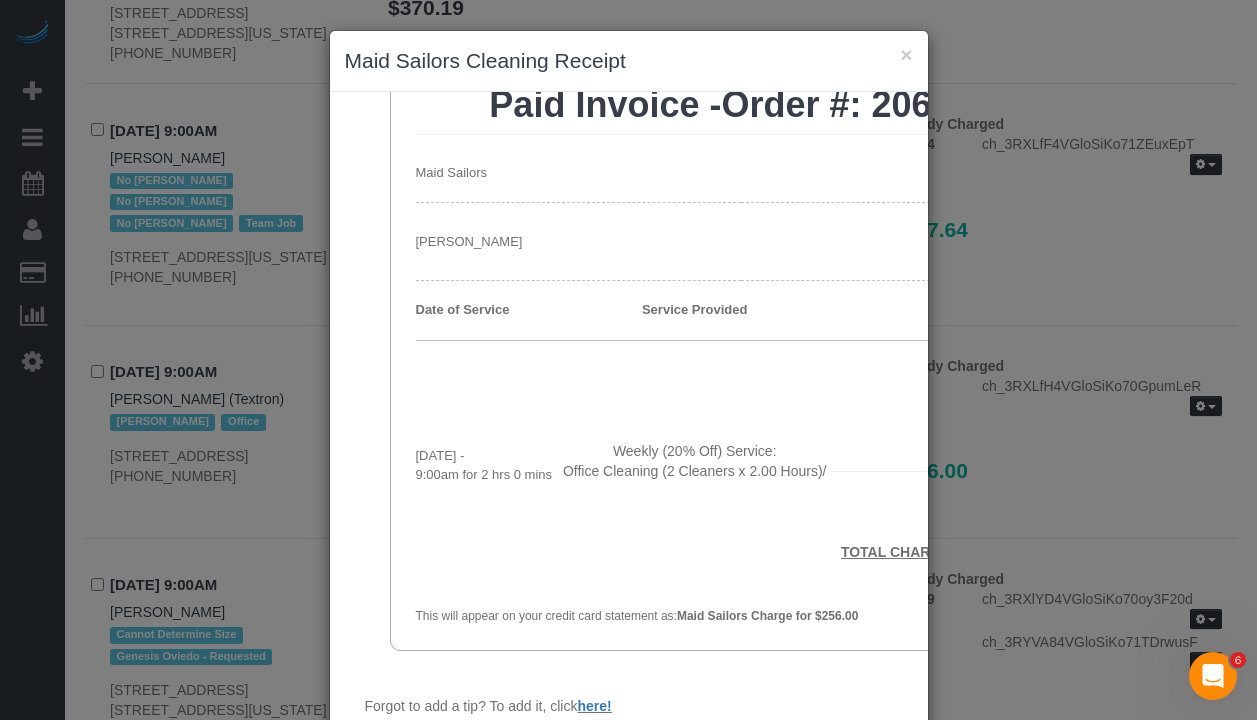 scroll, scrollTop: 357, scrollLeft: 0, axis: vertical 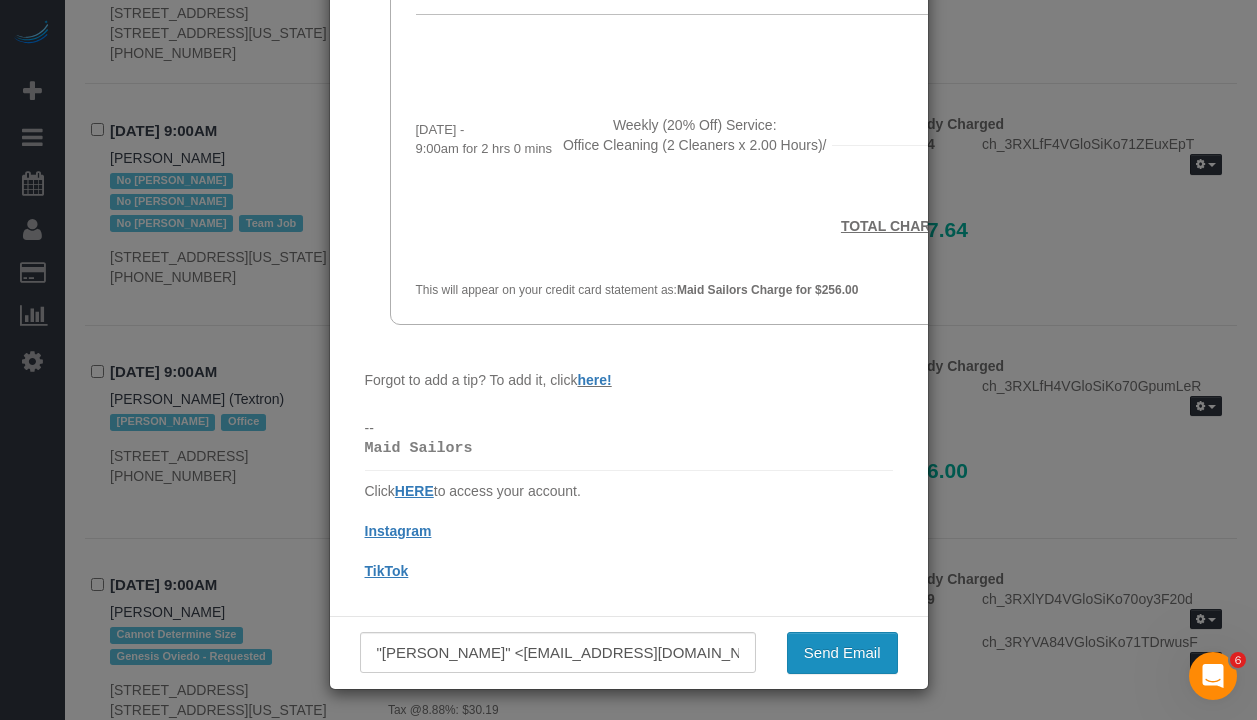 click on "Send Email" at bounding box center [842, 653] 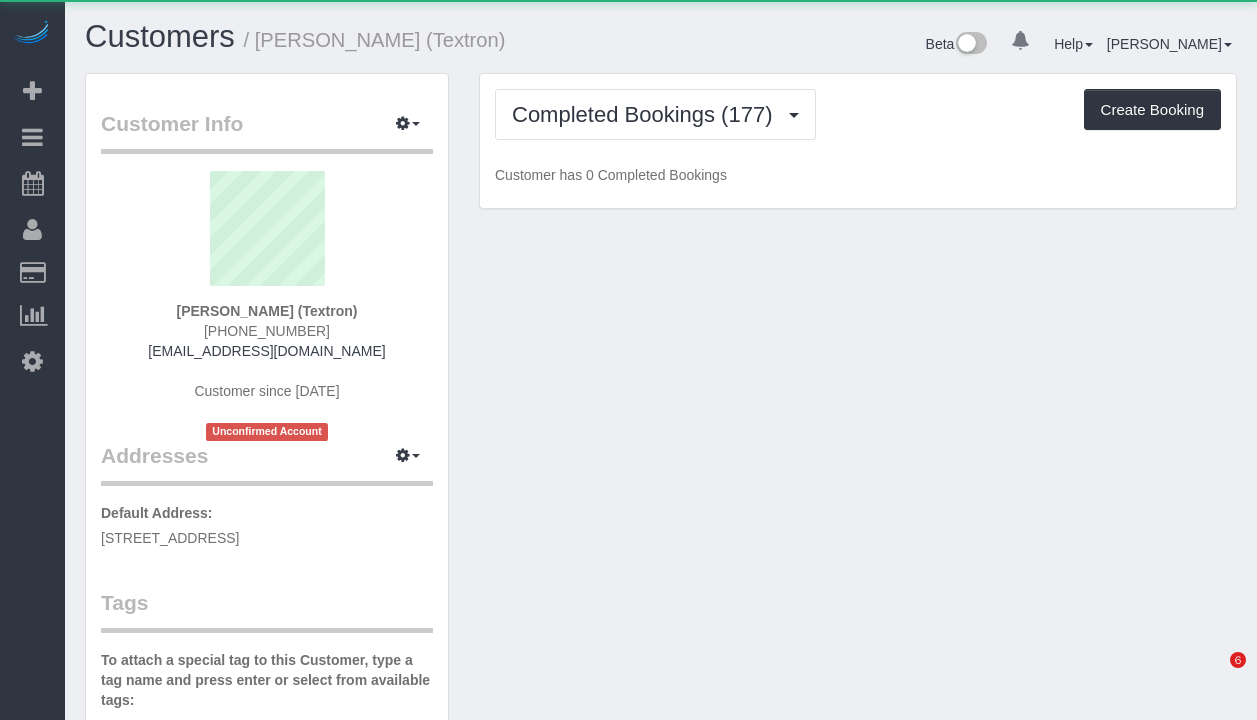 scroll, scrollTop: 0, scrollLeft: 0, axis: both 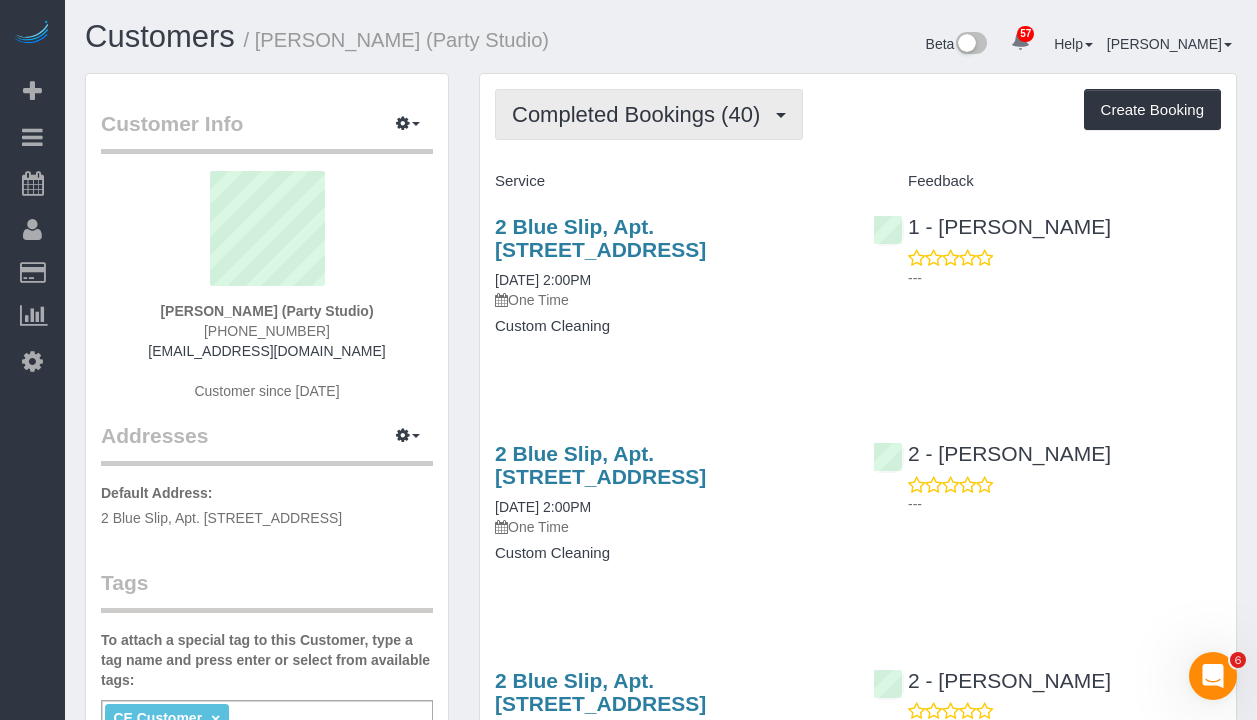 click on "Completed Bookings (40)" at bounding box center (641, 114) 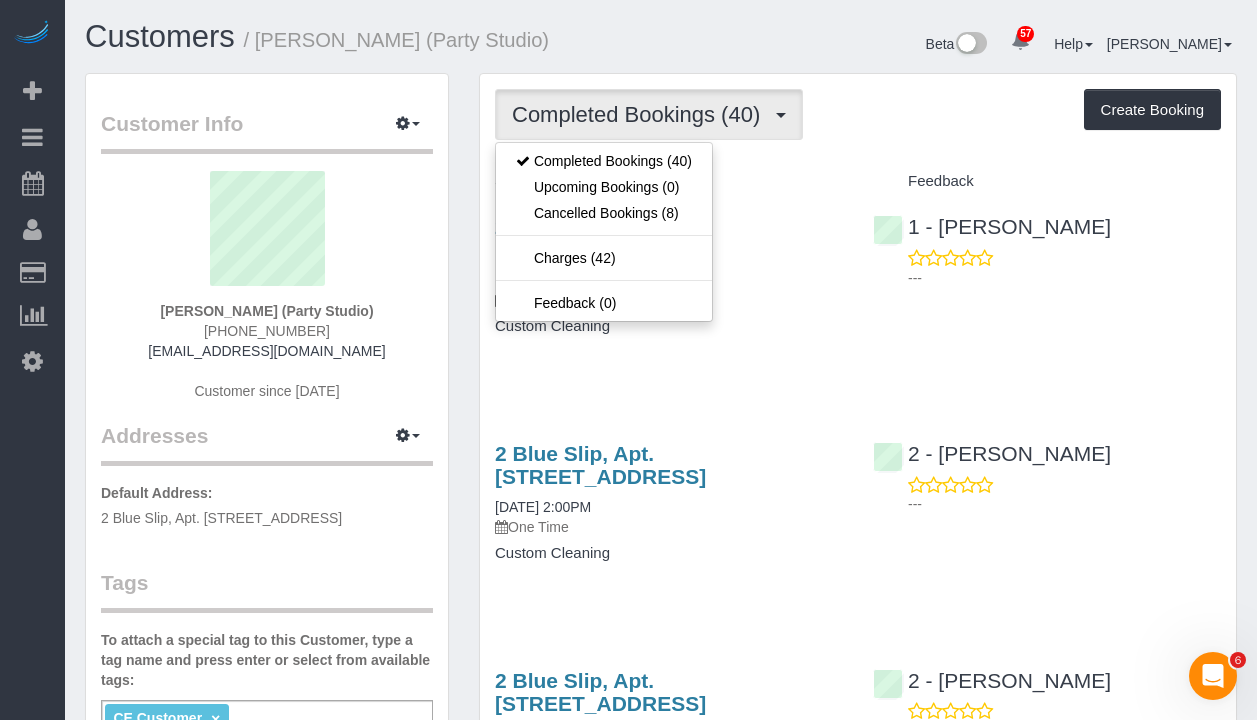 click on "Completed Bookings (40)
Completed Bookings (40)
Upcoming Bookings (0)
Cancelled Bookings (8)
Charges (42)
Feedback (0)
Create Booking" at bounding box center (858, 114) 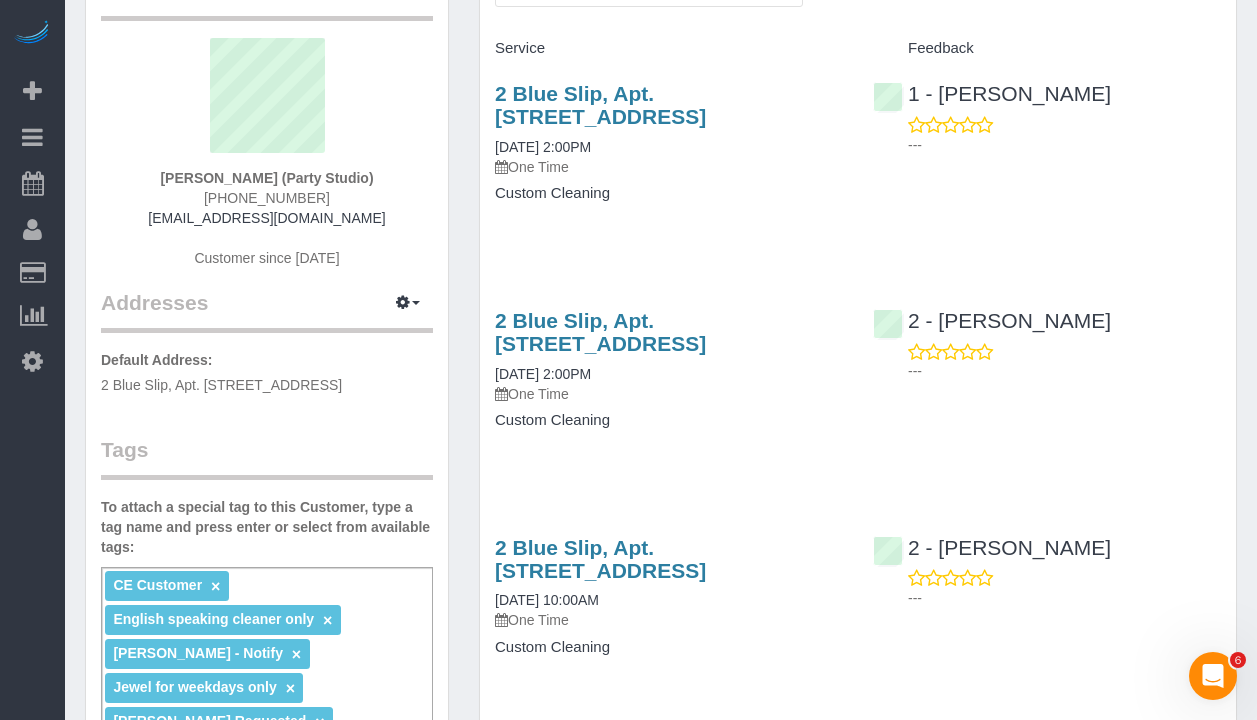 scroll, scrollTop: 0, scrollLeft: 0, axis: both 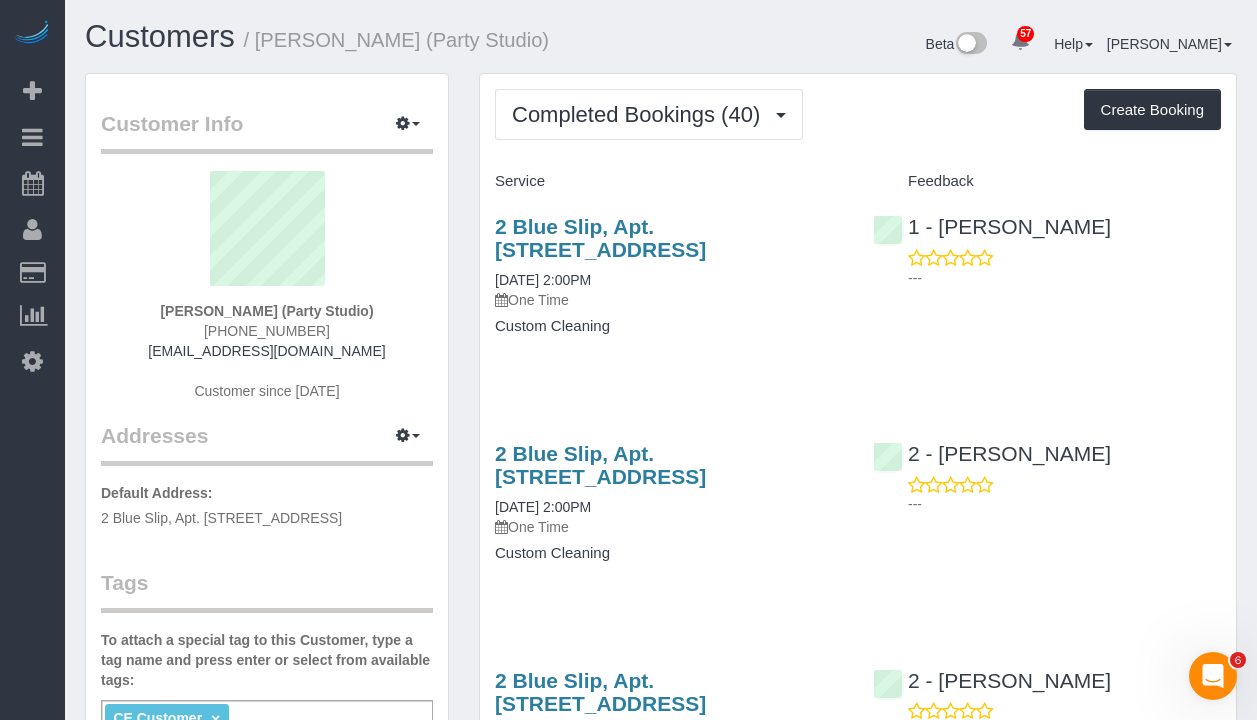 click on "Completed Bookings (40)
Completed Bookings (40)
Upcoming Bookings (0)
Cancelled Bookings (8)
Charges (42)
Feedback (0)
Create Booking" at bounding box center [858, 114] 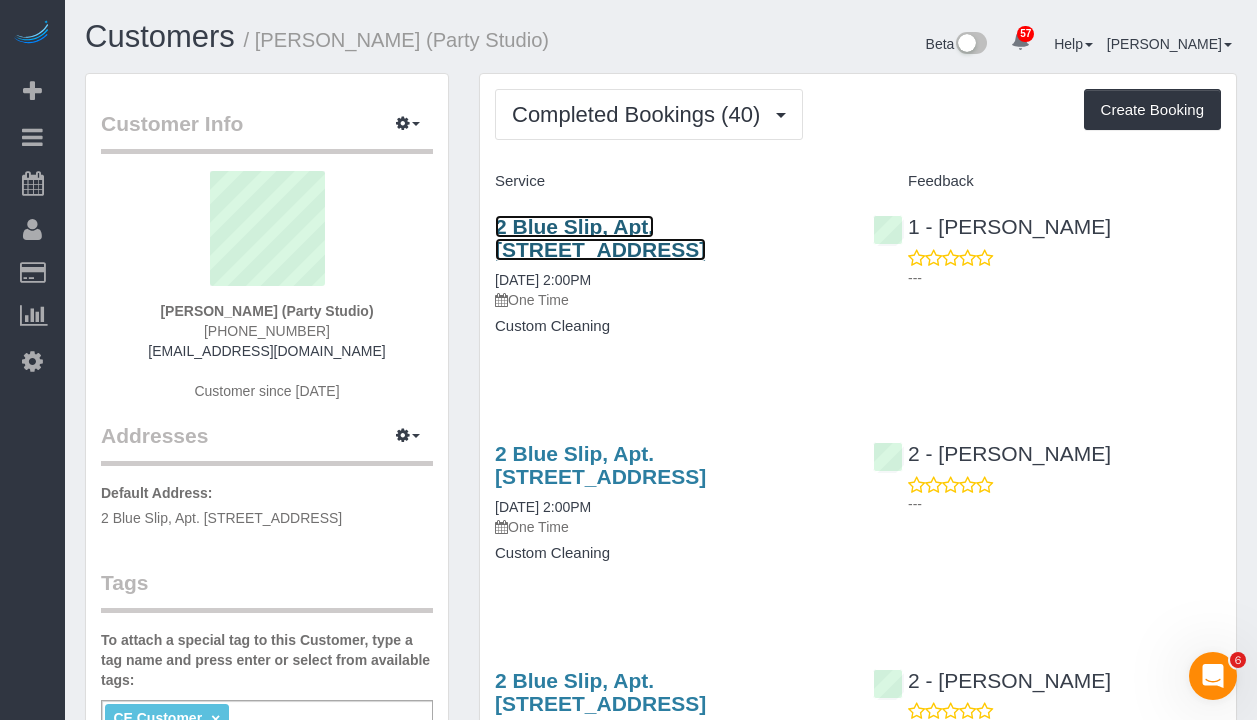 click on "2 Blue Slip, Apt. 35a, Brooklyn, NY 11222" at bounding box center [600, 238] 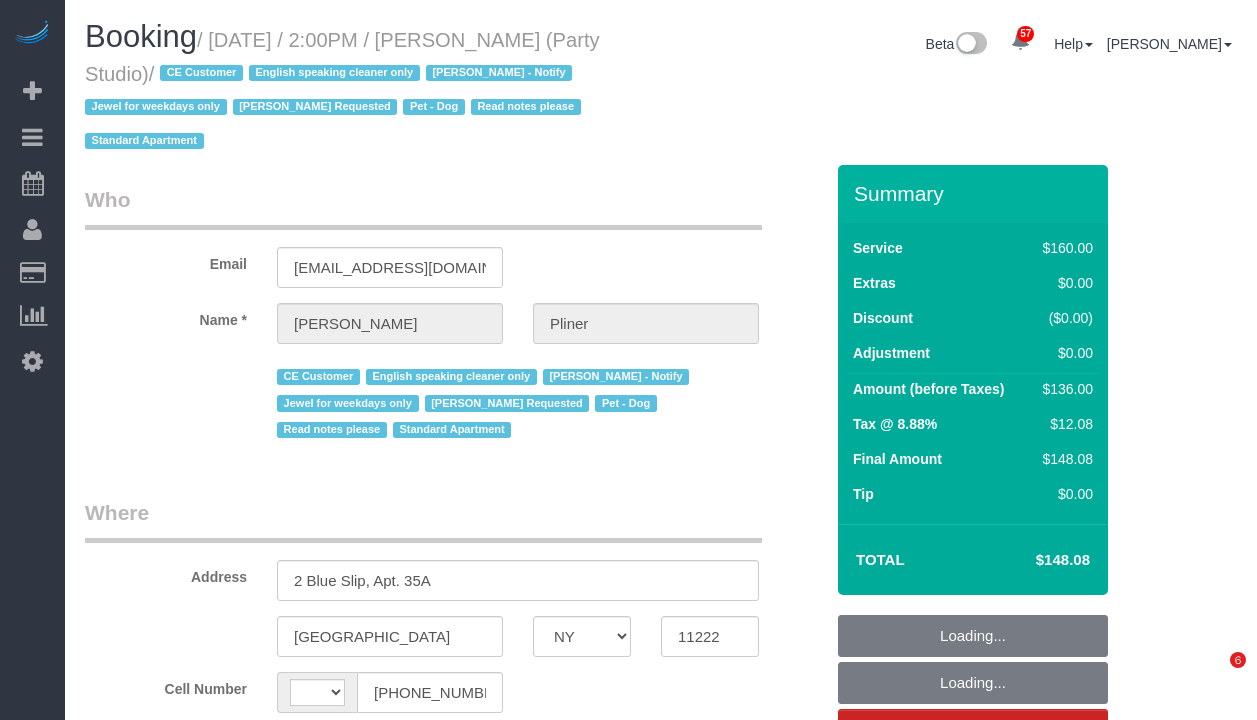 select on "NY" 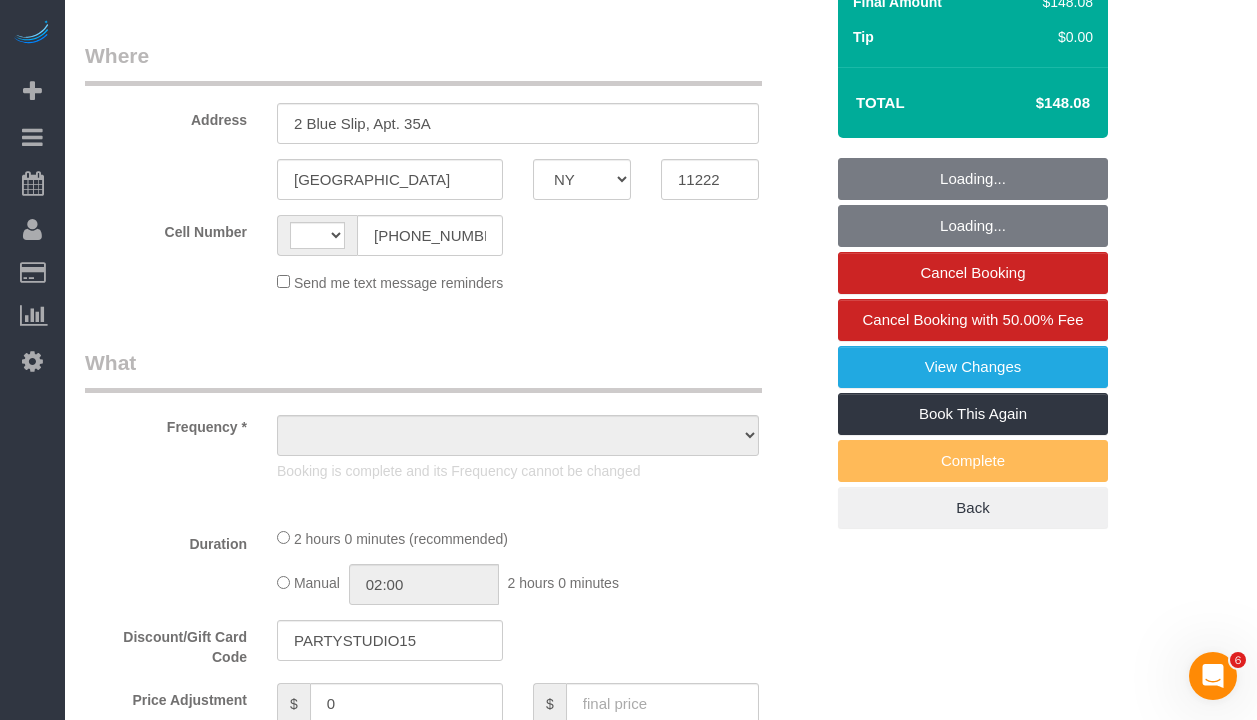 scroll, scrollTop: 0, scrollLeft: 0, axis: both 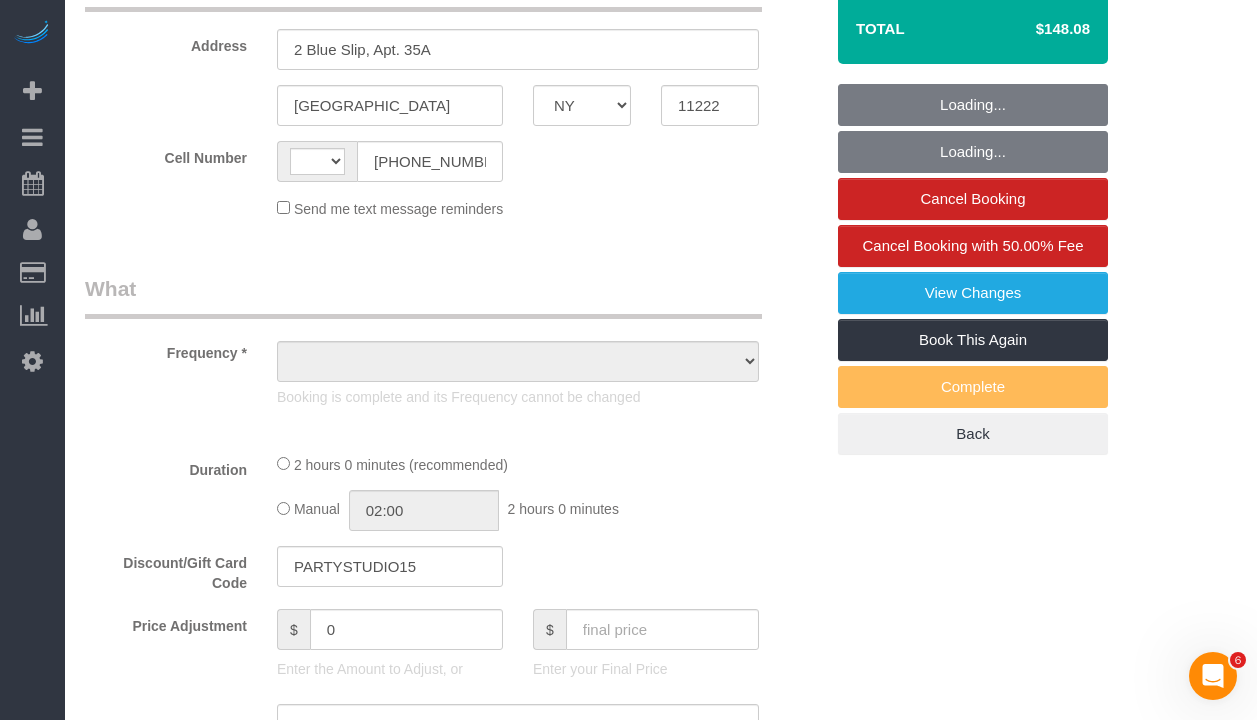 select on "string:[GEOGRAPHIC_DATA]" 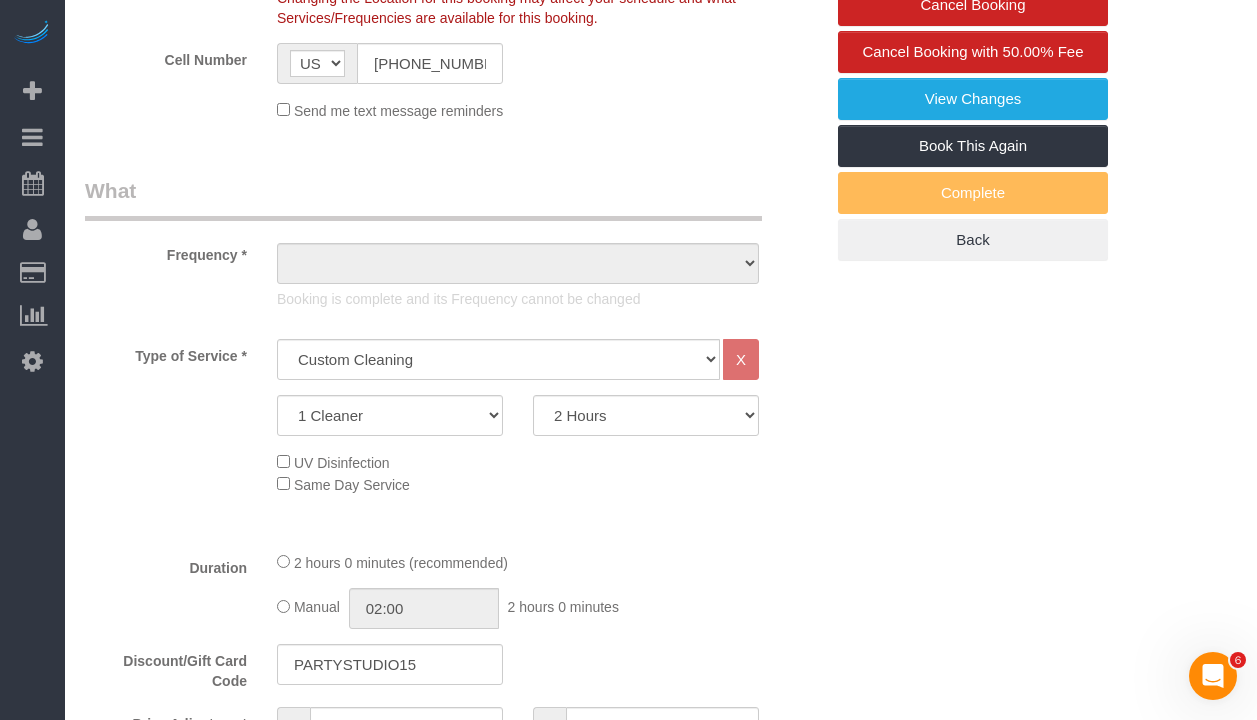 select on "object:983" 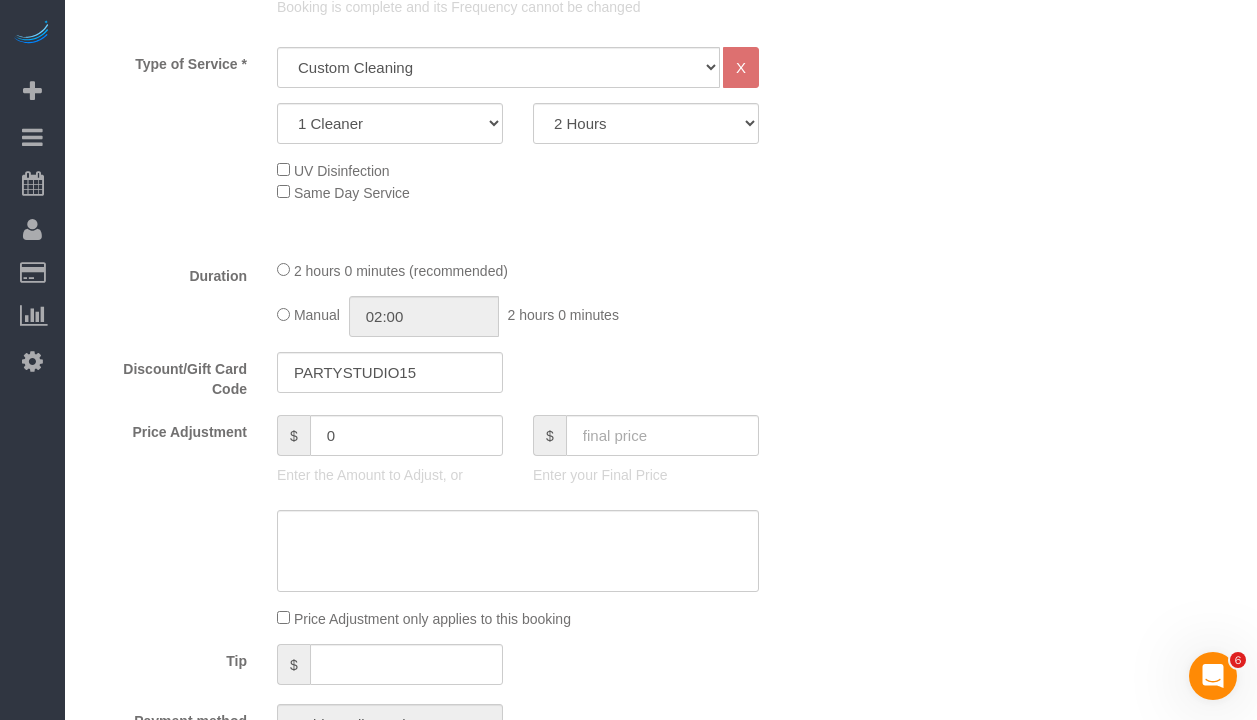 select on "string:stripe-pm_1Ra3TY4VGloSiKo7j3jCiqJ4" 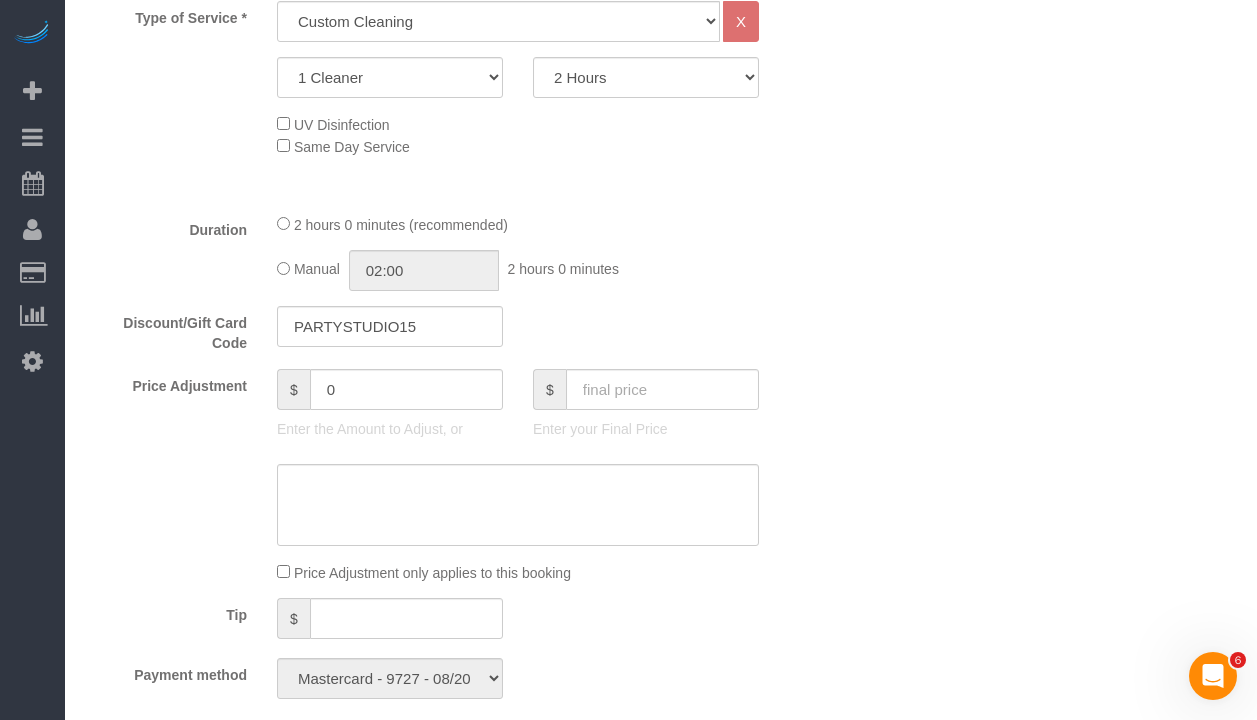 select on "object:1472" 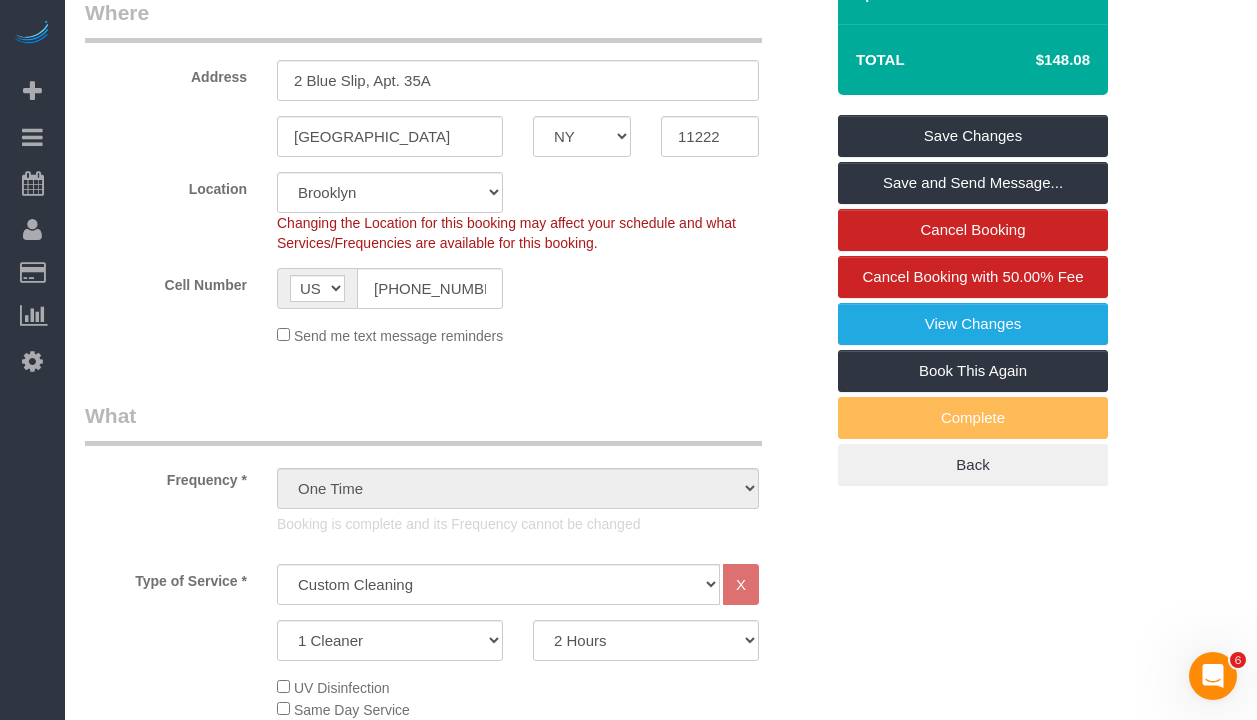 scroll, scrollTop: 529, scrollLeft: 0, axis: vertical 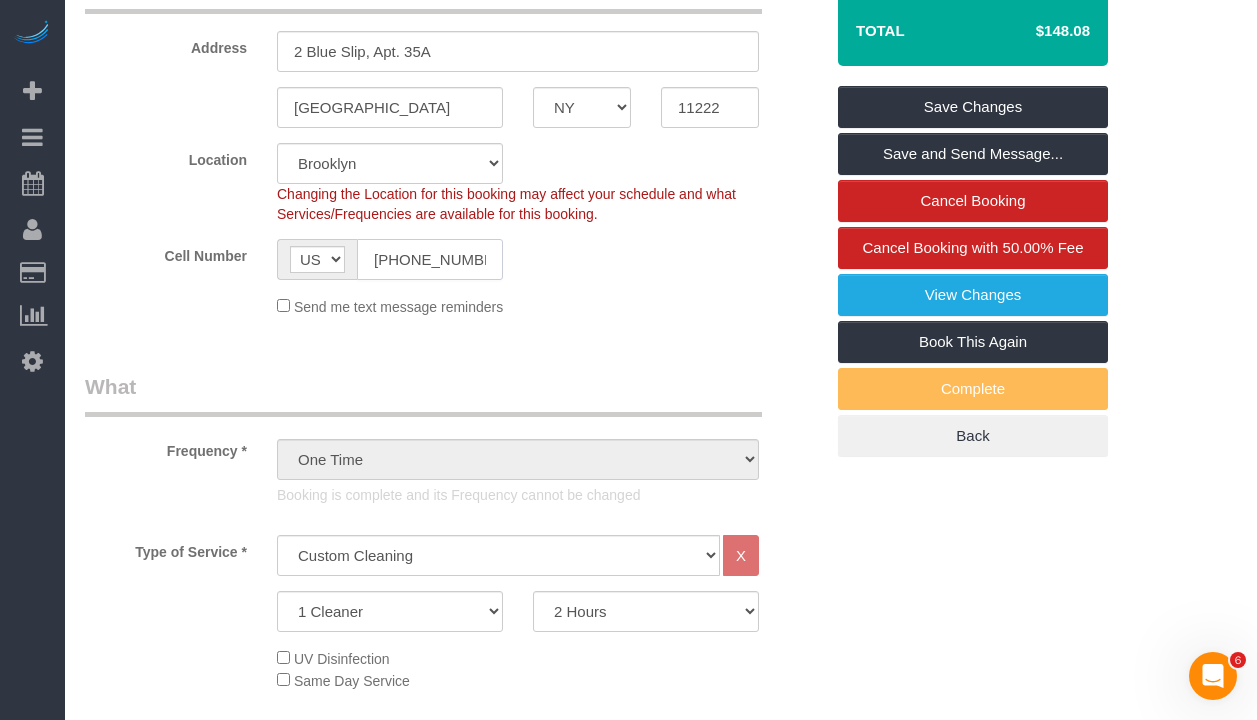 click on "[PHONE_NUMBER]" 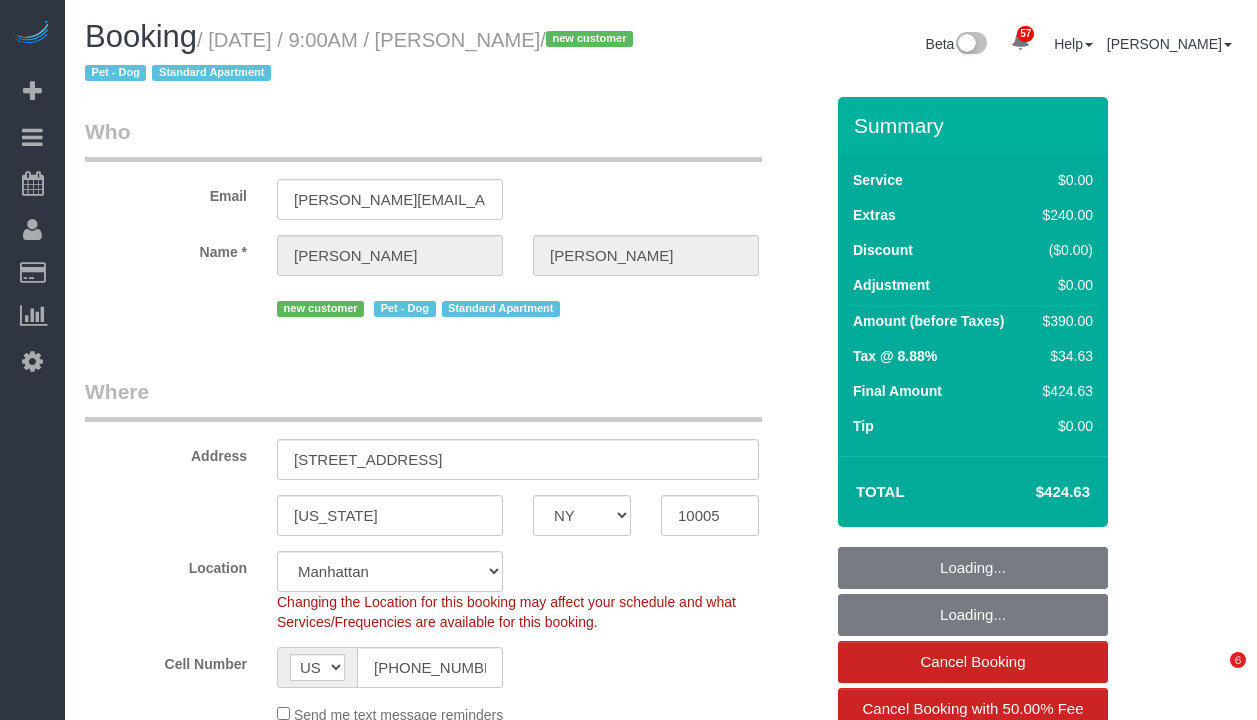 select on "NY" 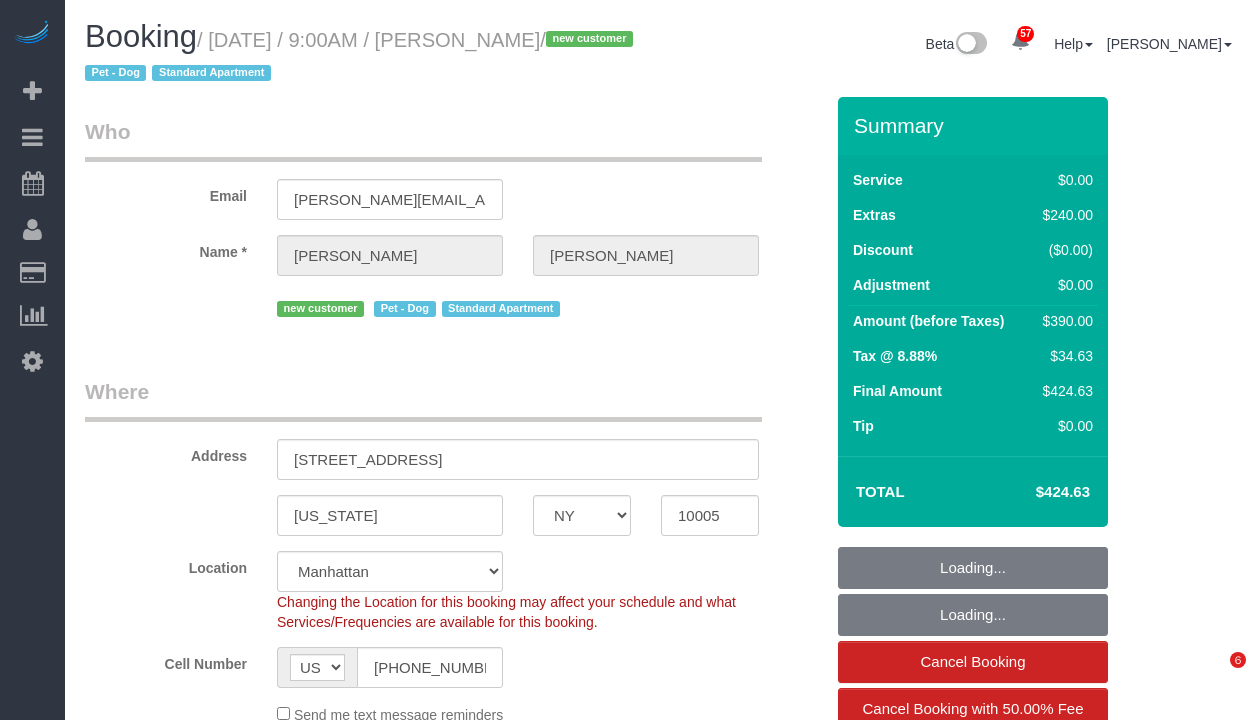 scroll, scrollTop: 0, scrollLeft: 0, axis: both 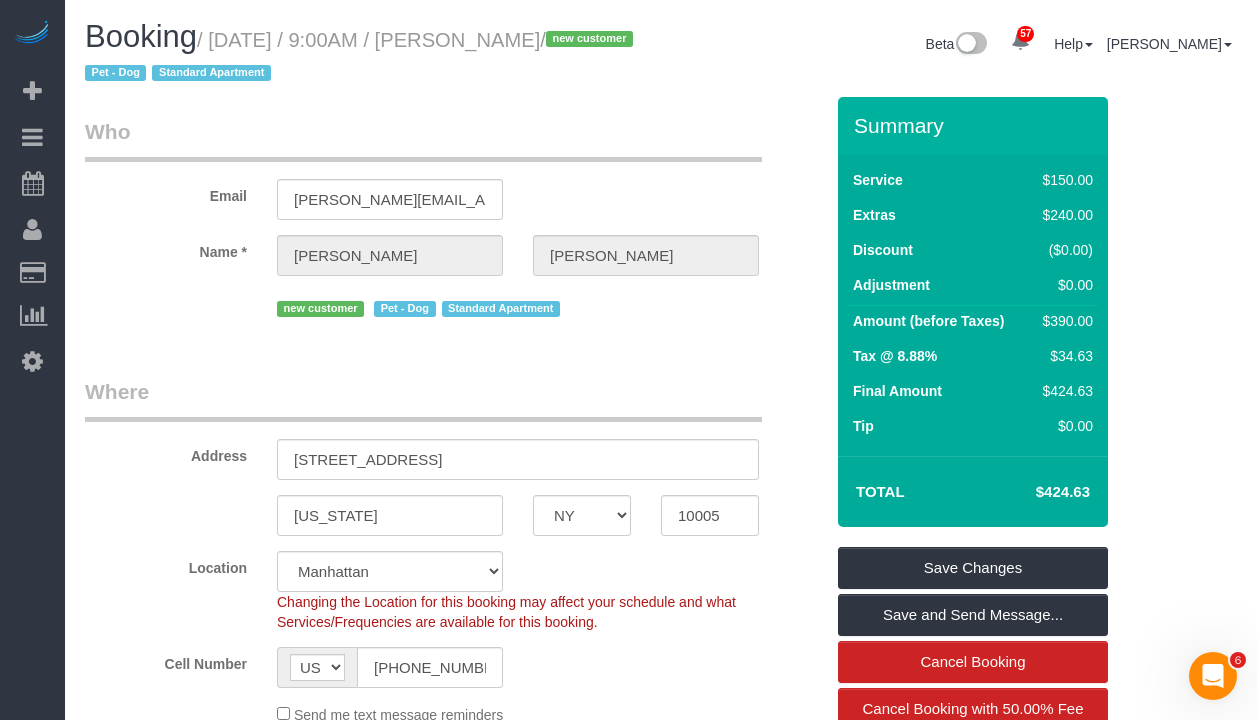 click on "Who
Email
[PERSON_NAME][EMAIL_ADDRESS][PERSON_NAME][DOMAIN_NAME]
Name *
[PERSON_NAME][GEOGRAPHIC_DATA]
new customer
Pet - Dog
Standard Apartment
Where
Address
[STREET_ADDRESS]
[US_STATE]
AK
AL
AR
AZ
CA
CO
CT
DC
DE
[GEOGRAPHIC_DATA]
[GEOGRAPHIC_DATA]
HI
IA
ID
IL
IN
KS
[GEOGRAPHIC_DATA]
LA
MA
MD
ME
MI
[GEOGRAPHIC_DATA]
[GEOGRAPHIC_DATA]" at bounding box center [454, 1780] 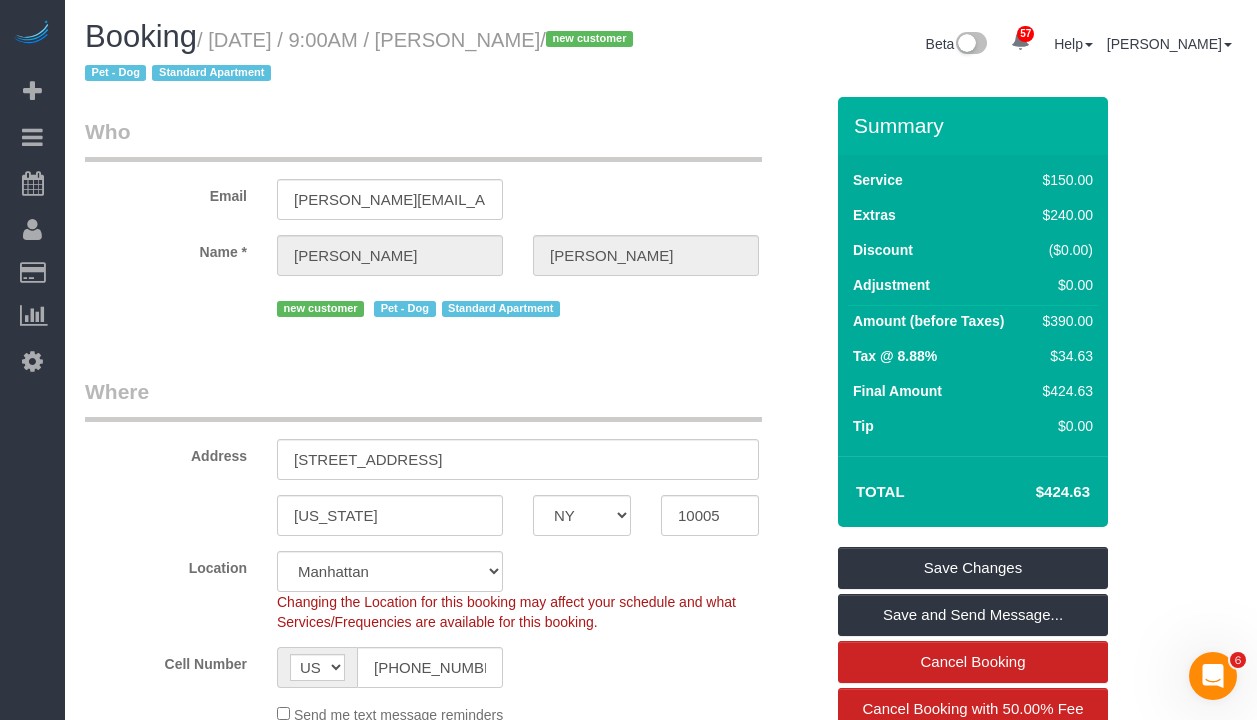 click on "/ [DATE] / 9:00AM / [PERSON_NAME]
/
new customer
Pet - Dog
Standard Apartment" at bounding box center (362, 57) 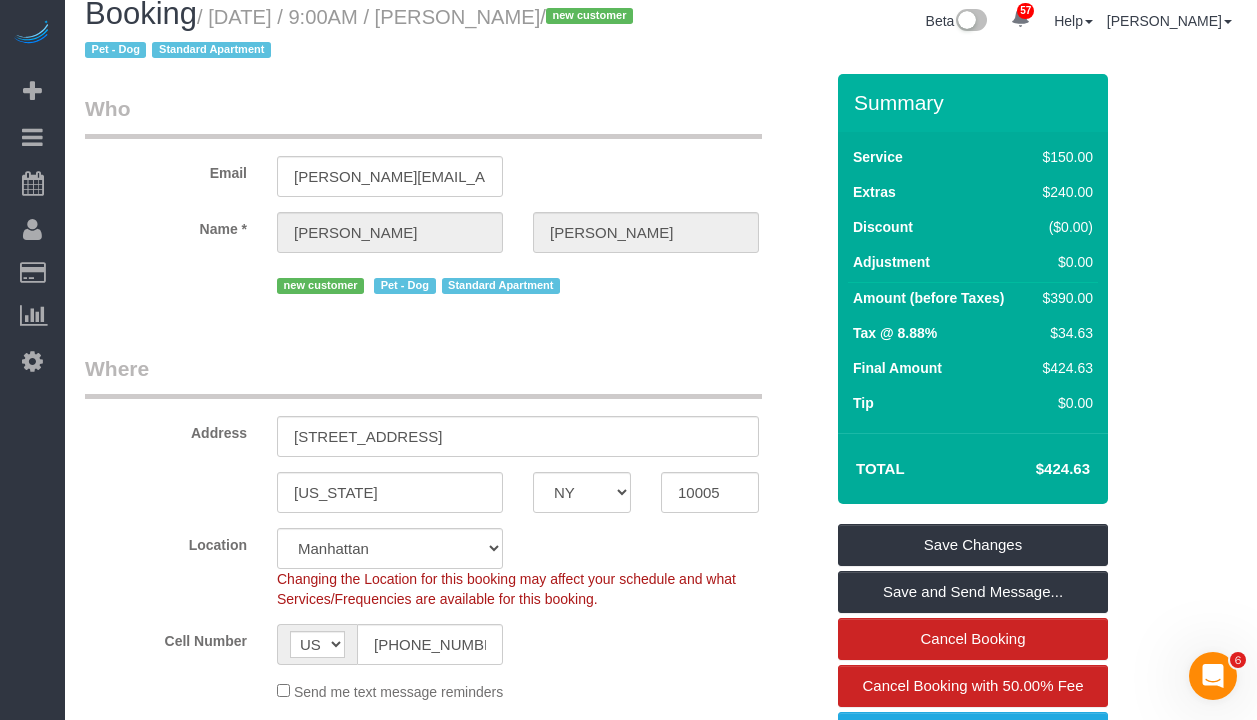 scroll, scrollTop: 0, scrollLeft: 0, axis: both 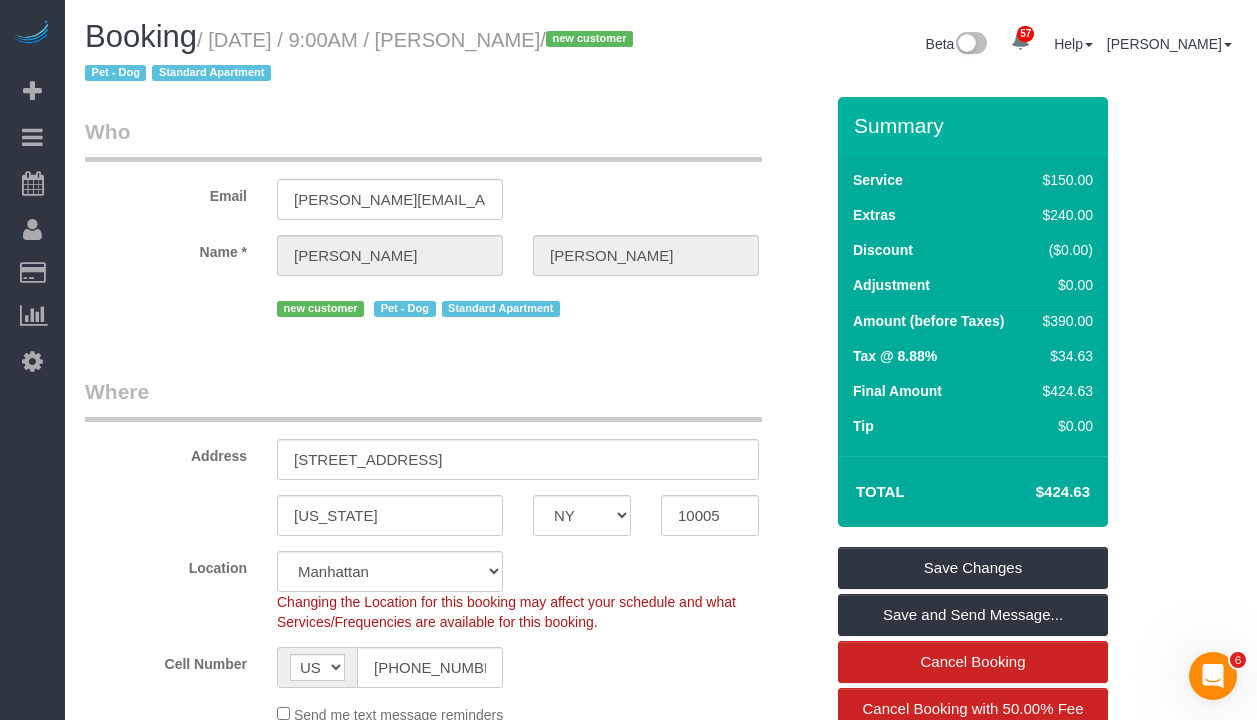 click on "Who" at bounding box center [423, 139] 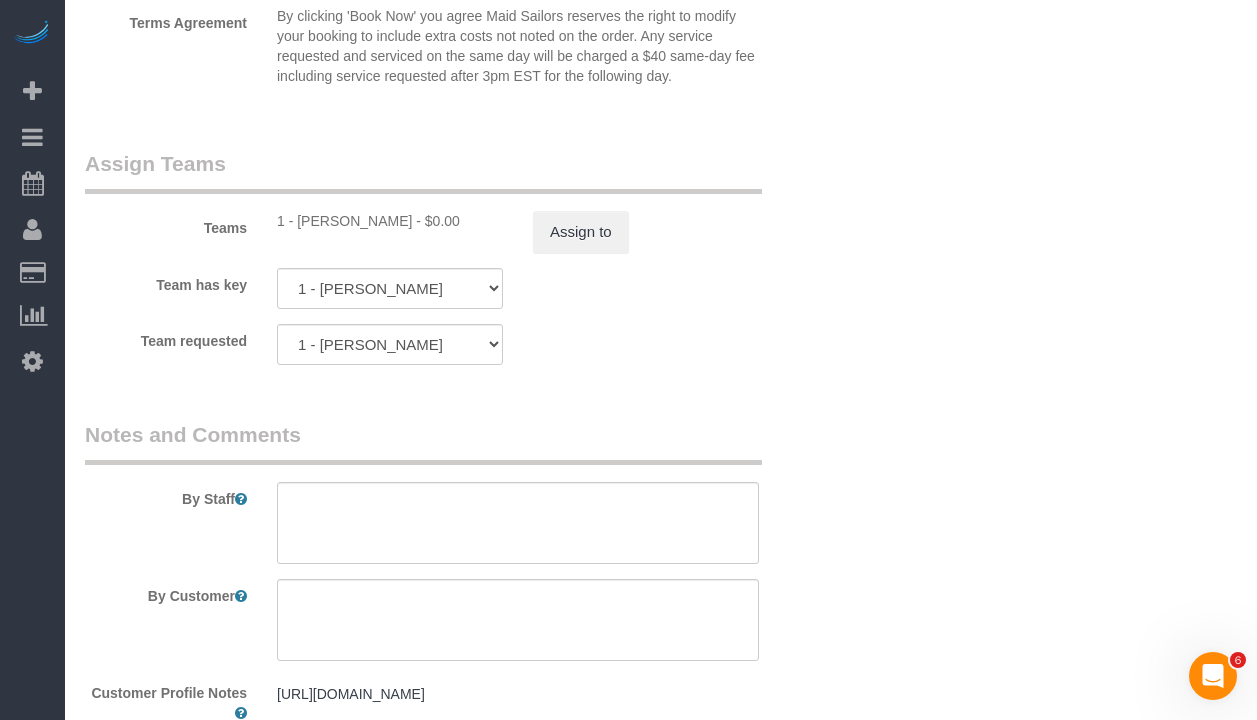 scroll, scrollTop: 2596, scrollLeft: 0, axis: vertical 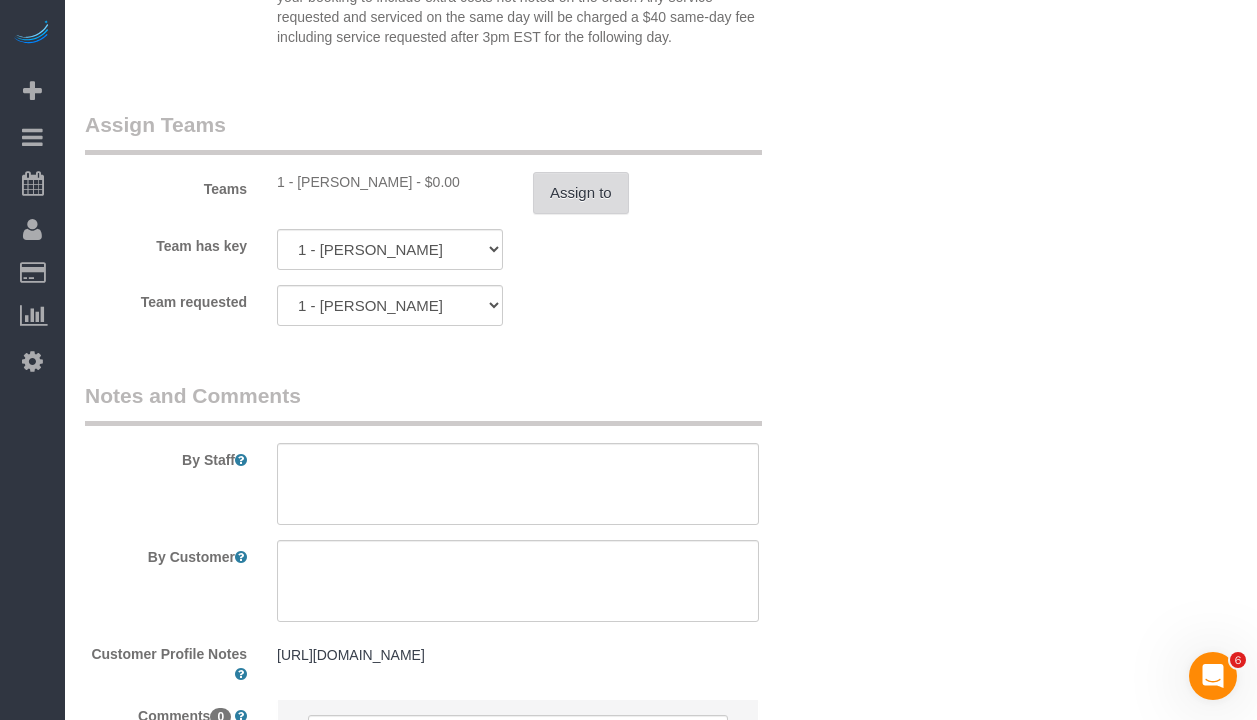 click on "Assign to" at bounding box center [581, 193] 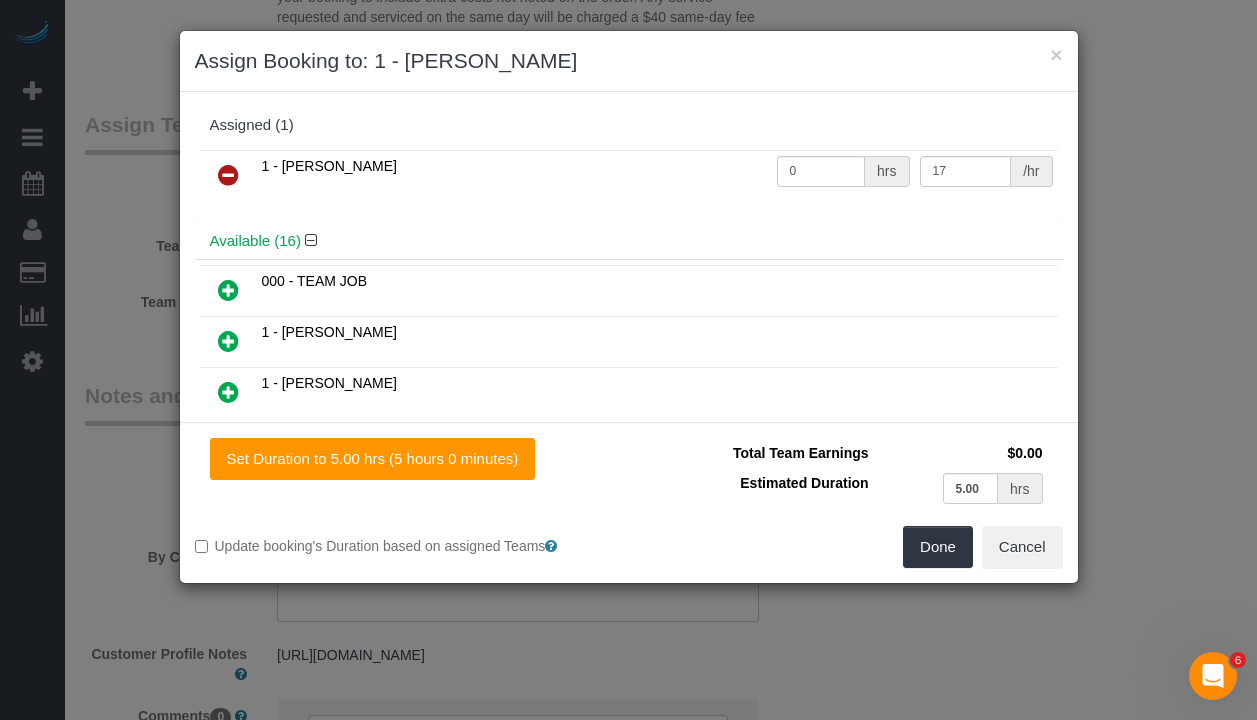 drag, startPoint x: 228, startPoint y: 177, endPoint x: 534, endPoint y: 343, distance: 348.1264 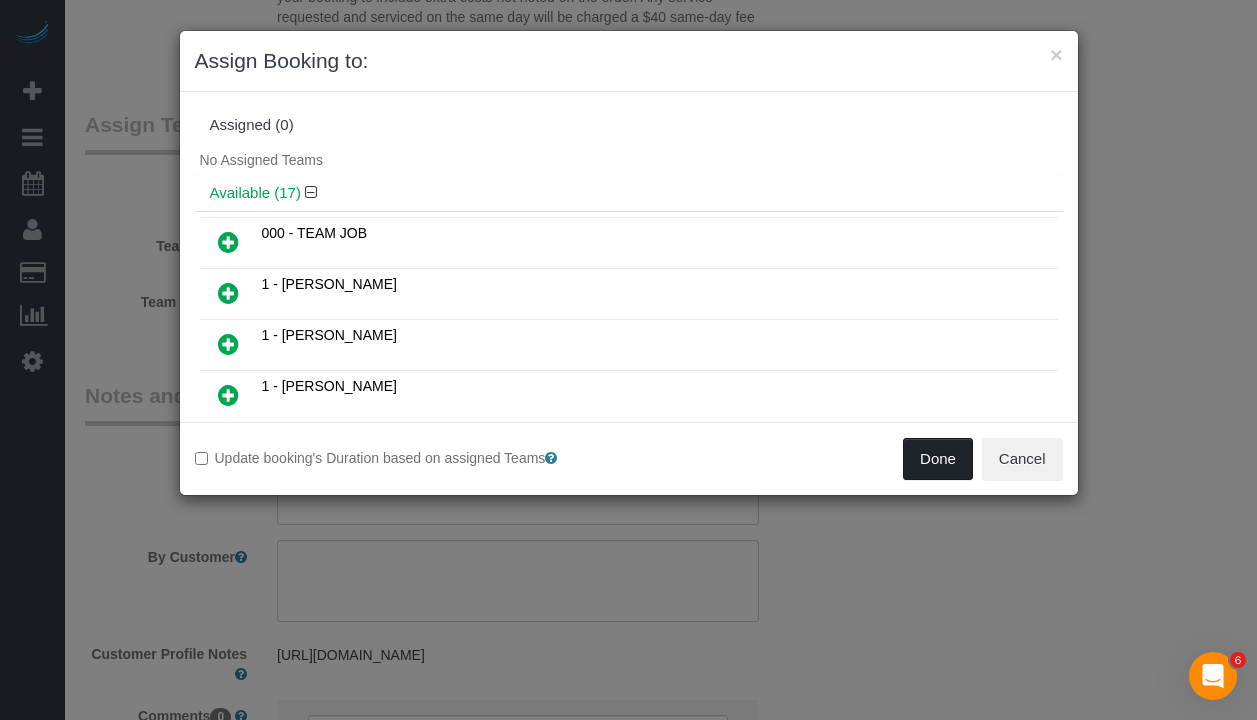 click on "Done" at bounding box center [938, 459] 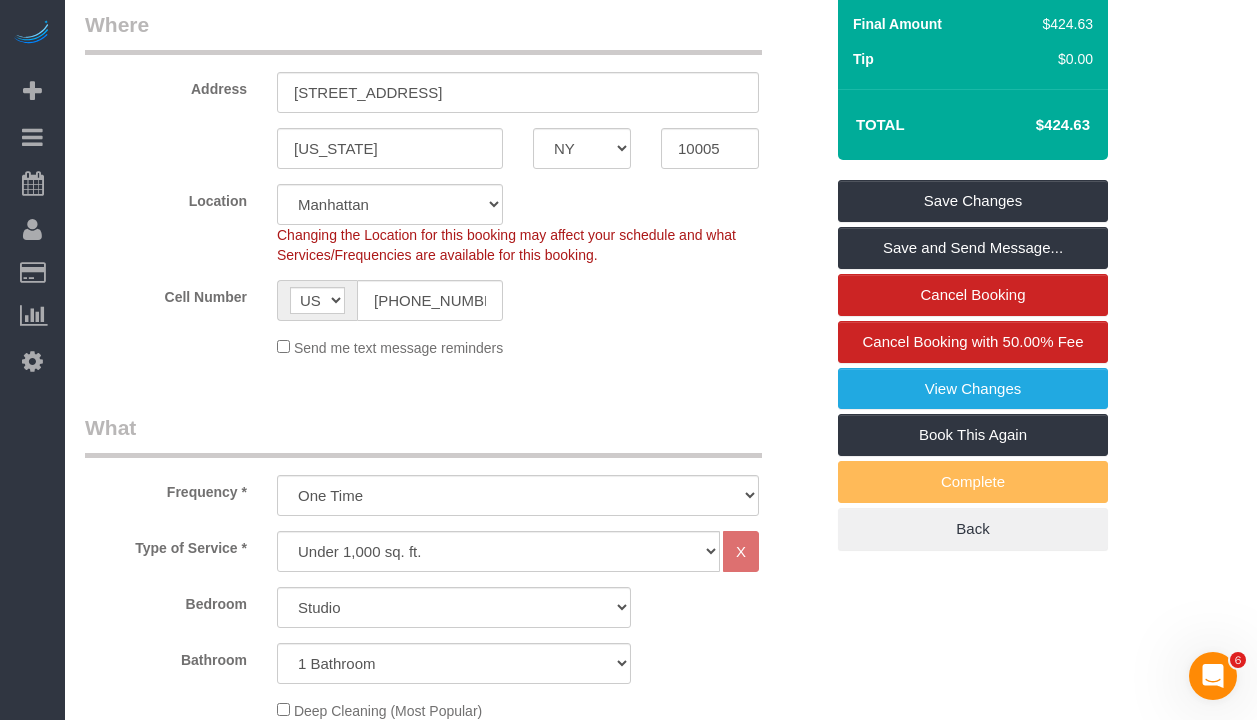scroll, scrollTop: 0, scrollLeft: 0, axis: both 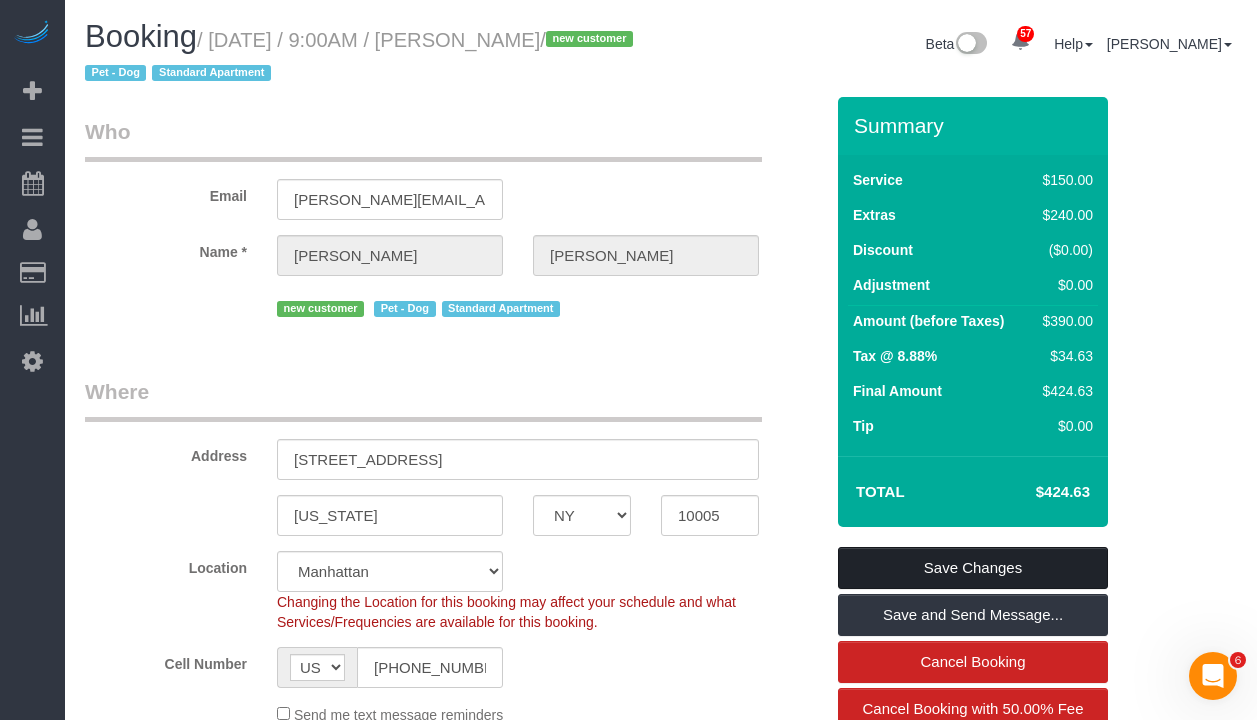 click on "Save Changes" at bounding box center (973, 568) 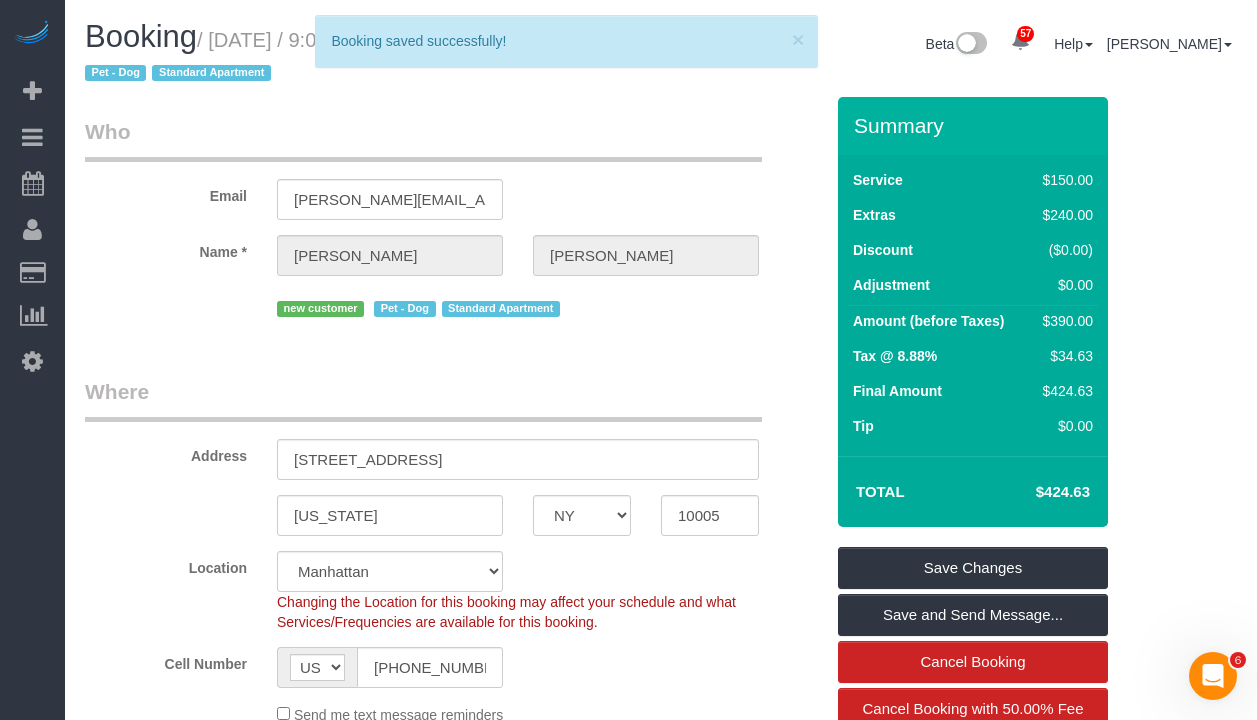 click on "Who
Email
[PERSON_NAME][EMAIL_ADDRESS][PERSON_NAME][DOMAIN_NAME]
Name *
[PERSON_NAME][GEOGRAPHIC_DATA]
new customer
Pet - Dog
Standard Apartment
Where
Address
[STREET_ADDRESS]
[US_STATE]
AK
AL
AR
AZ
CA
CO
CT
DC
DE
[GEOGRAPHIC_DATA]
[GEOGRAPHIC_DATA]
HI
IA
ID
IL
IN
KS
[GEOGRAPHIC_DATA]
LA
MA
MD
ME
MI
[GEOGRAPHIC_DATA]
[GEOGRAPHIC_DATA]" at bounding box center (454, 1780) 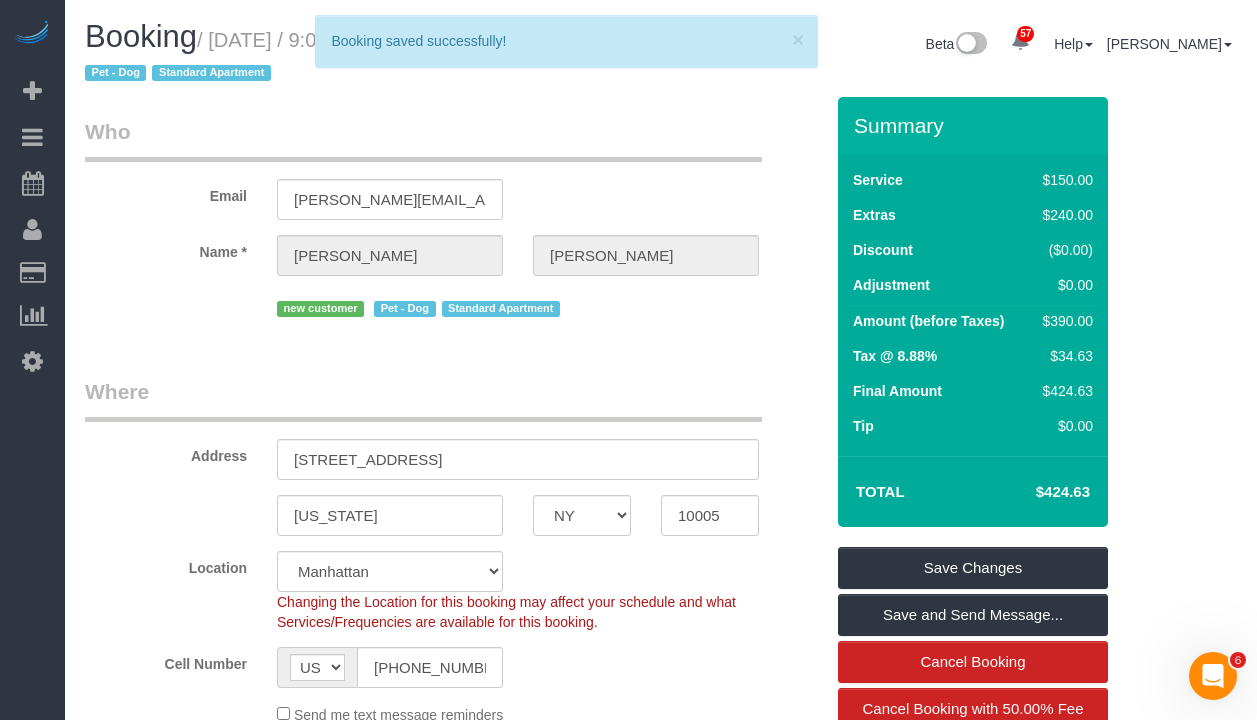 scroll, scrollTop: 1, scrollLeft: 0, axis: vertical 